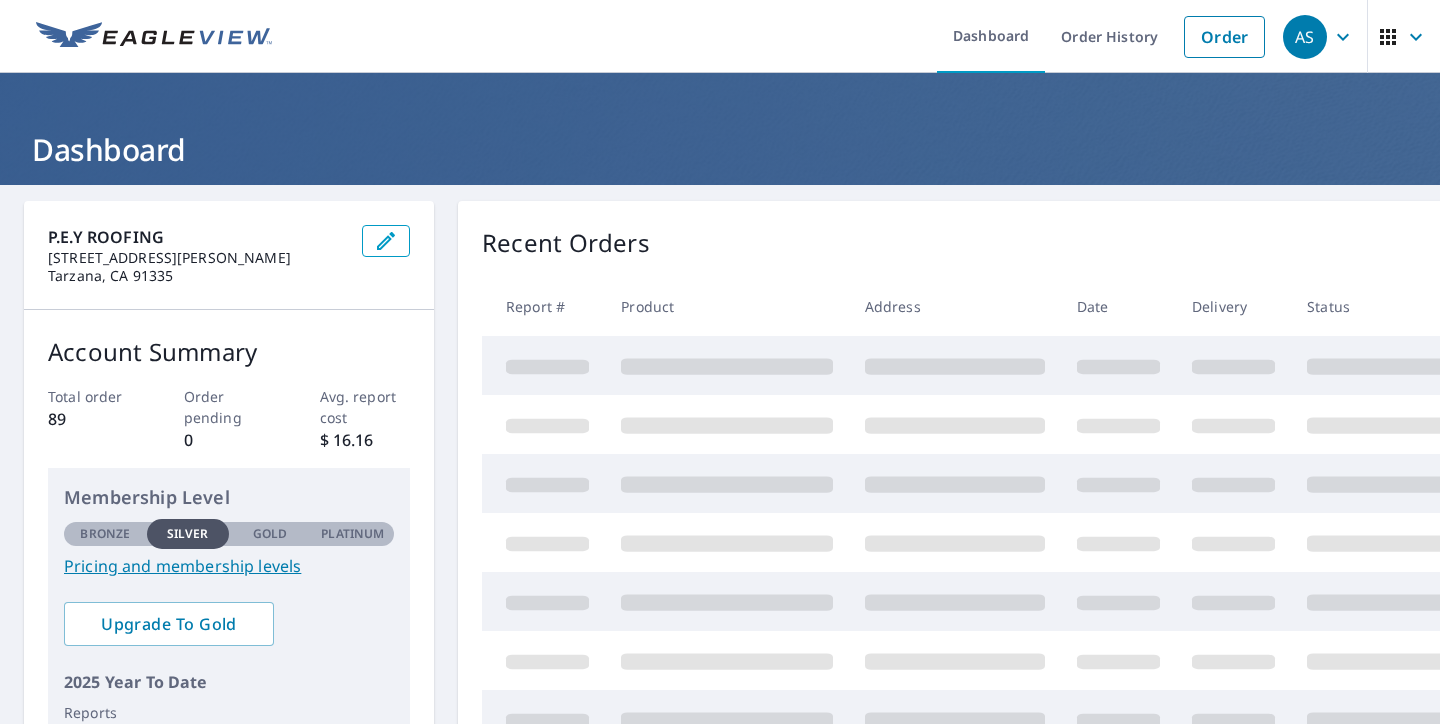 scroll, scrollTop: 0, scrollLeft: 0, axis: both 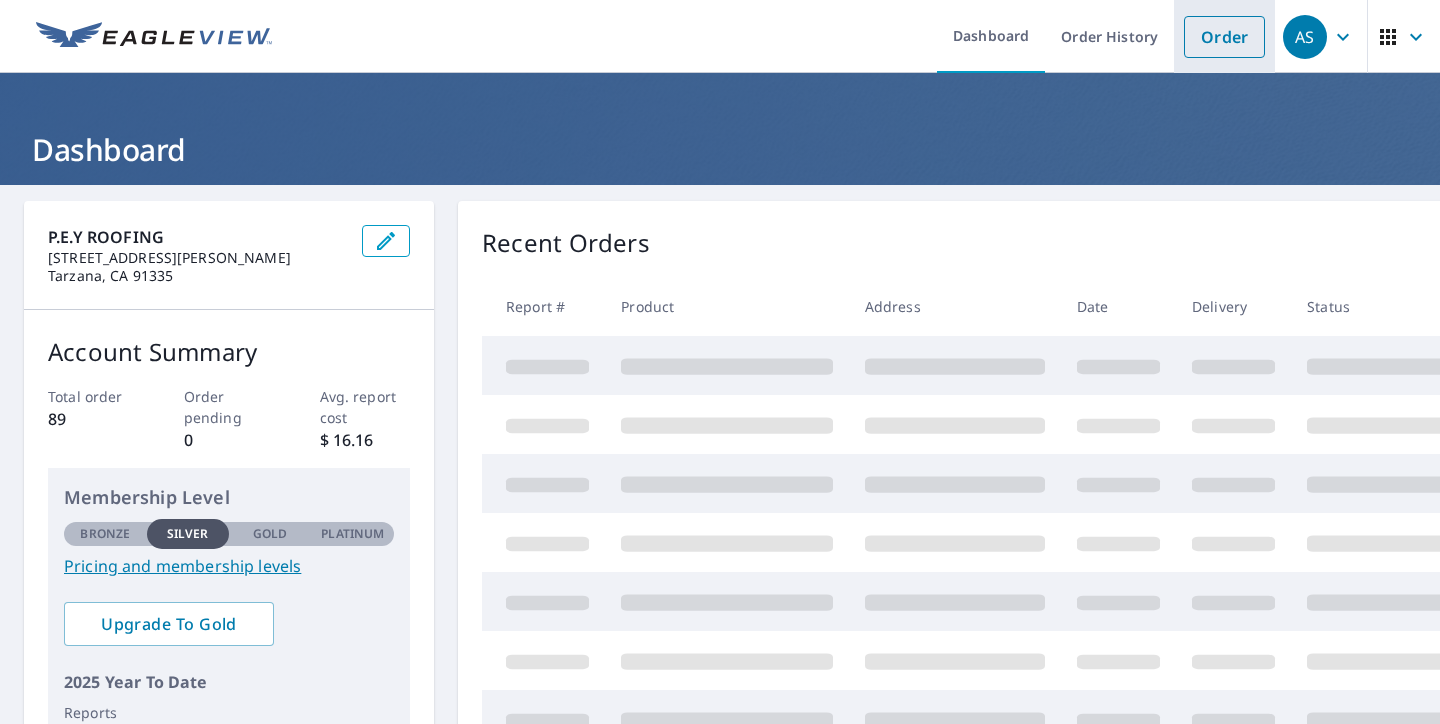click on "Order" at bounding box center [1224, 37] 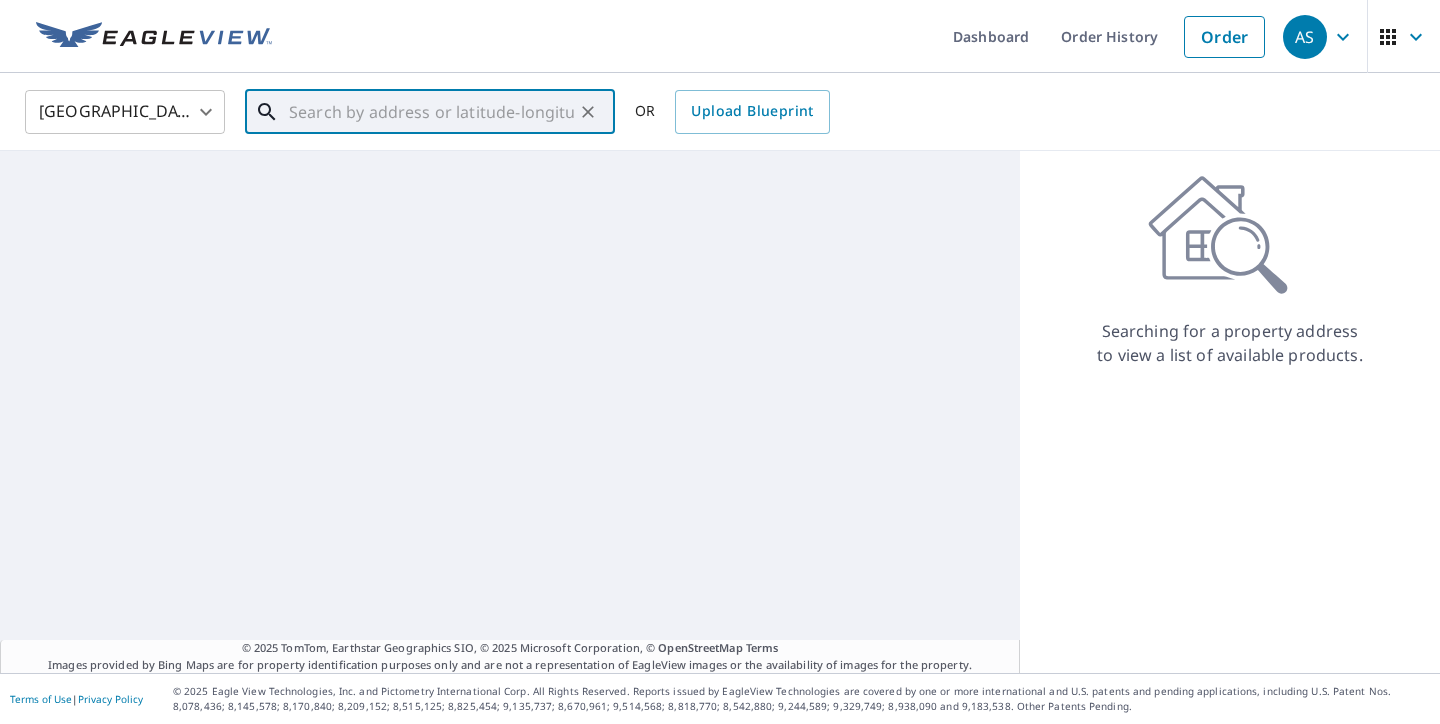 click at bounding box center (431, 112) 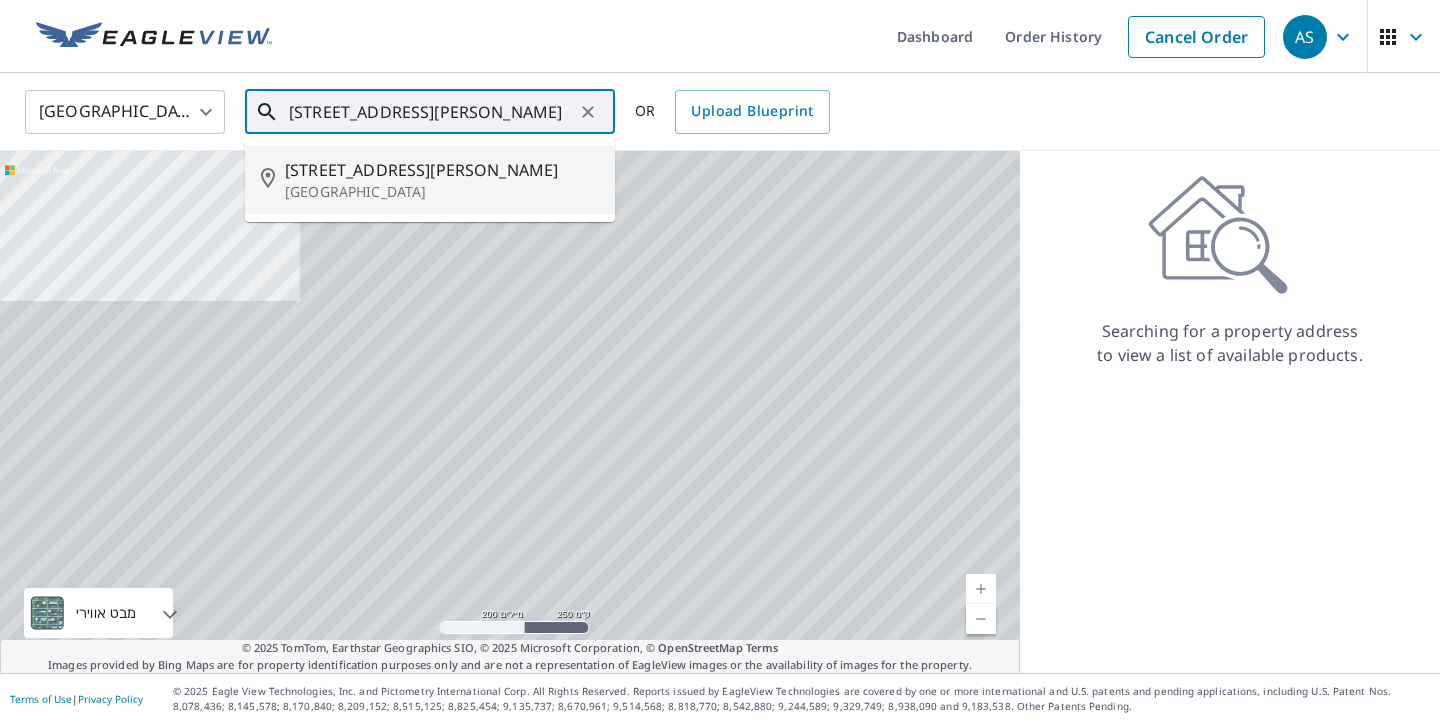 click on "4315 Blackwood St" at bounding box center (442, 170) 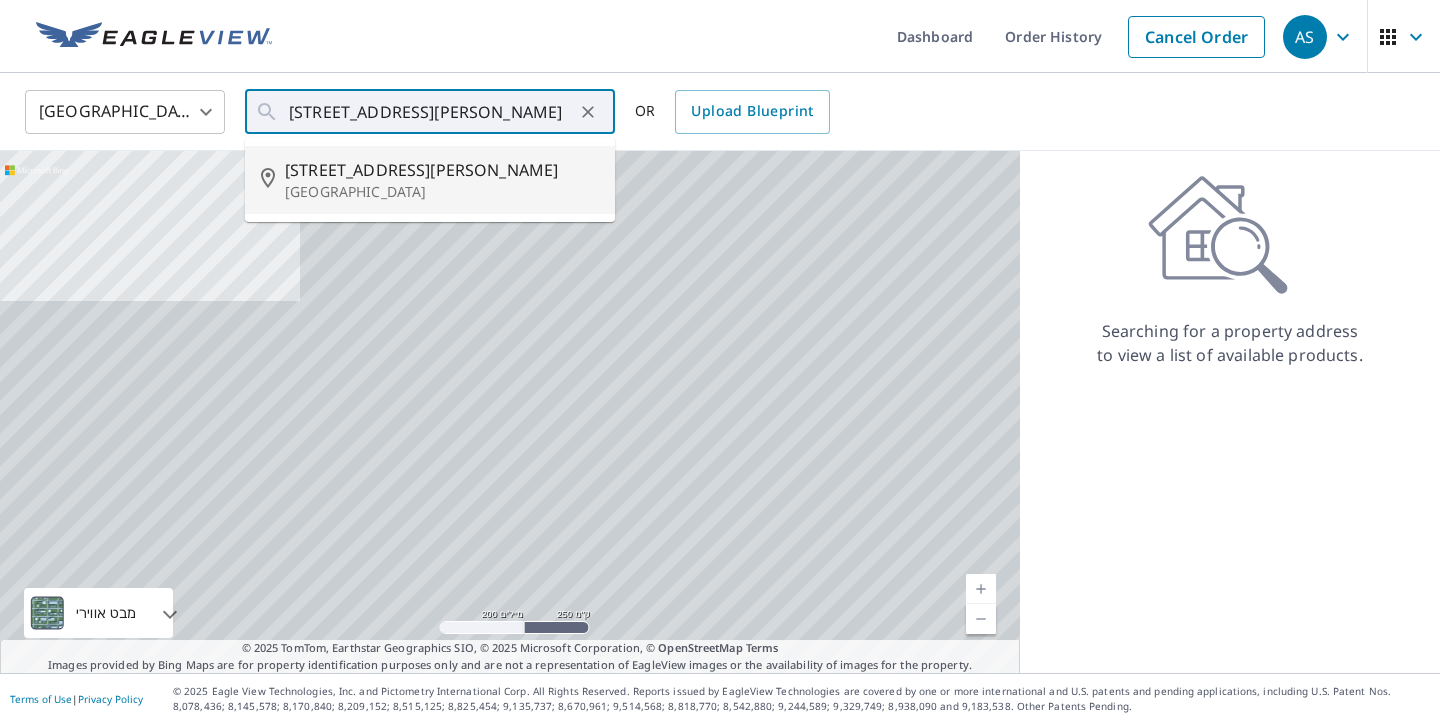 type on "4315 Blackwood St Newbury Park, CA 91320" 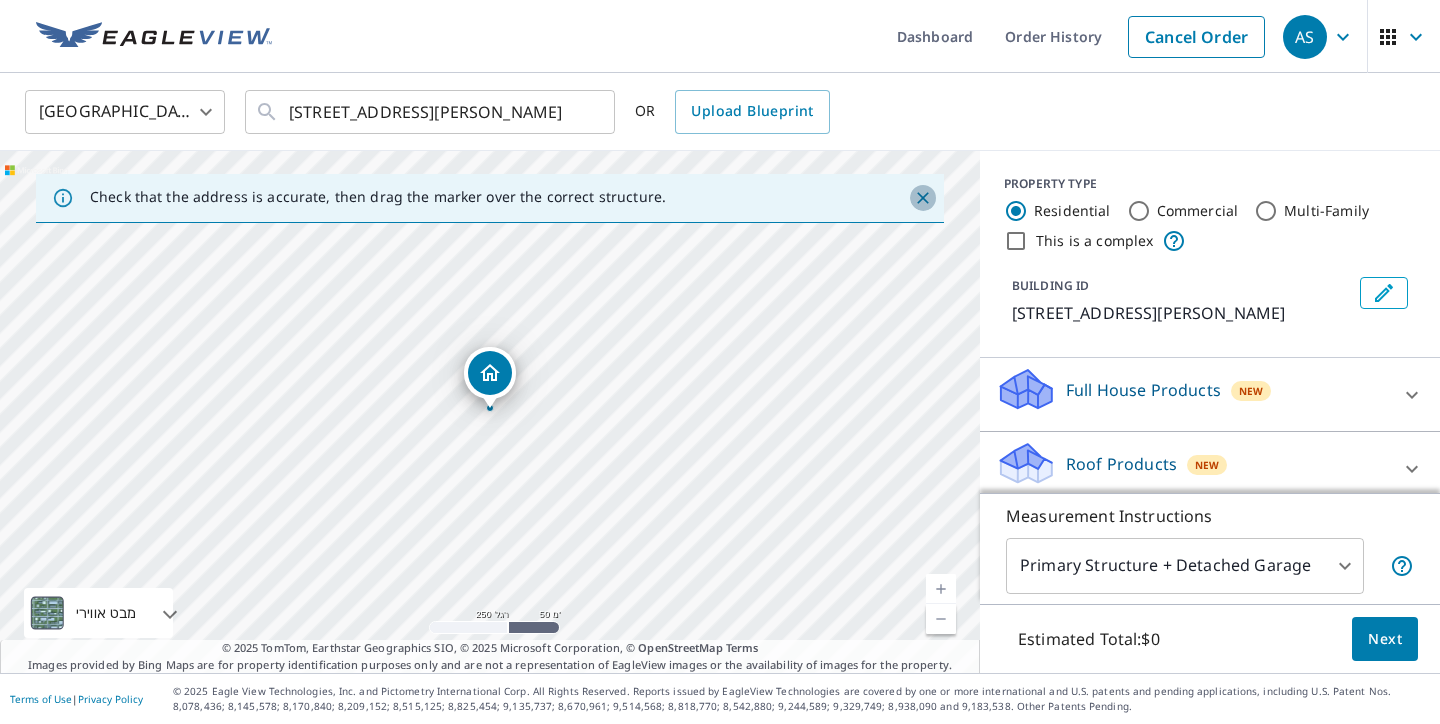click 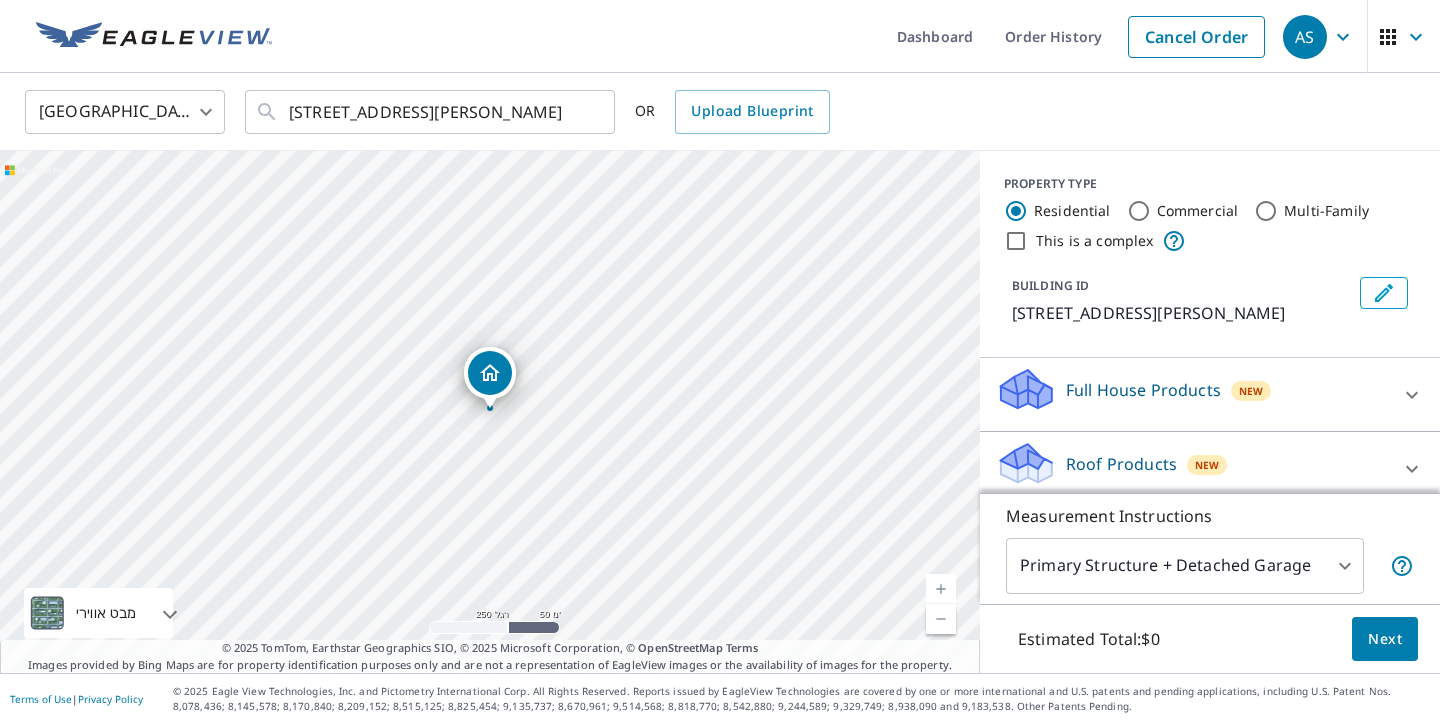 click on "Next" at bounding box center [1385, 639] 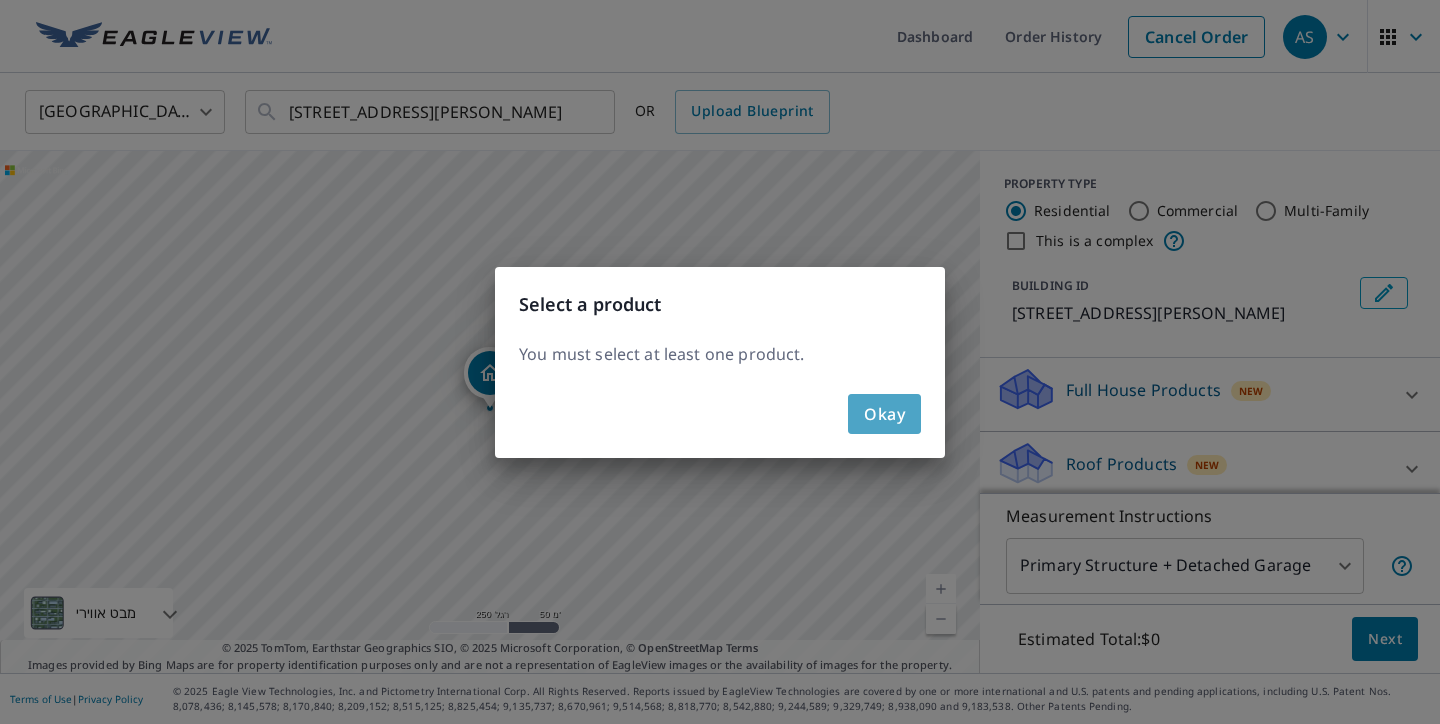 click on "Okay" at bounding box center [884, 414] 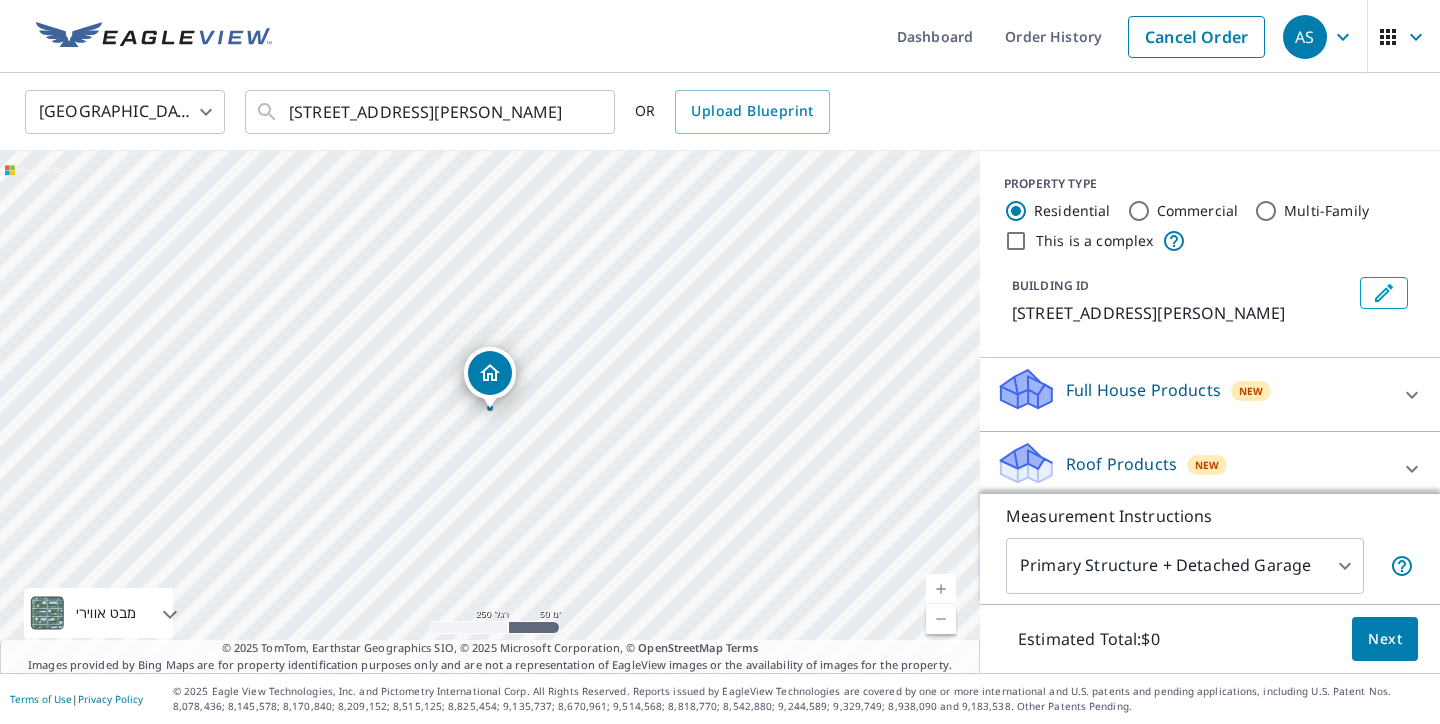 click on "4315 Blackwood St, Newbury Park, CA, 91320" at bounding box center (1182, 313) 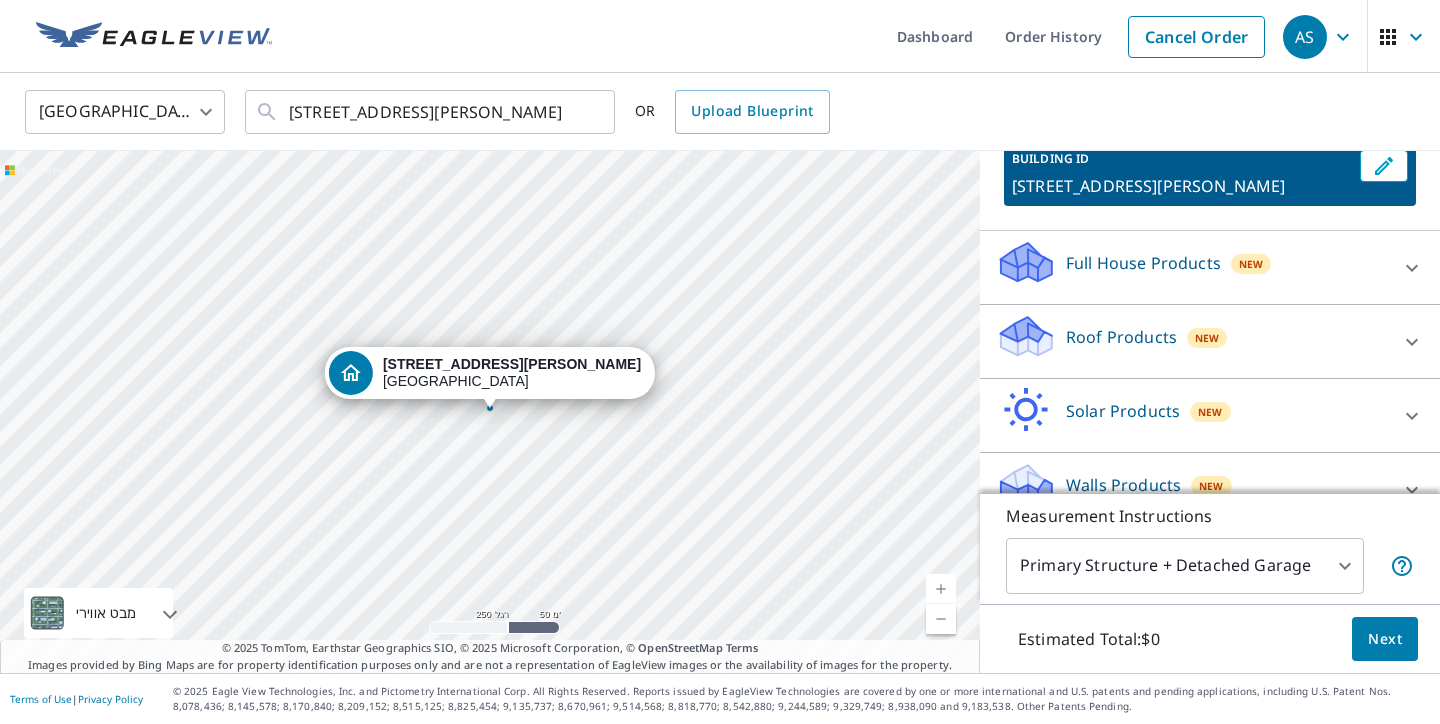 scroll, scrollTop: 128, scrollLeft: 0, axis: vertical 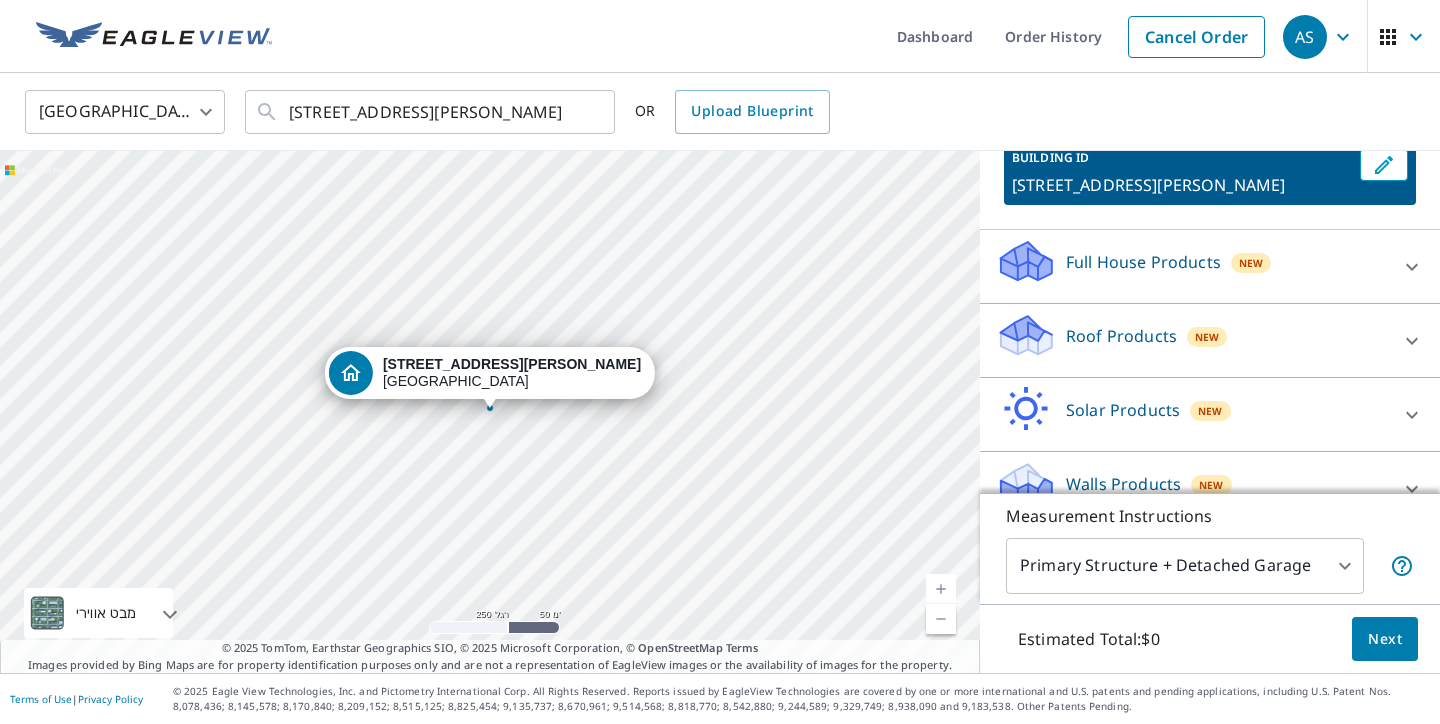 click on "Roof Products New" at bounding box center [1192, 340] 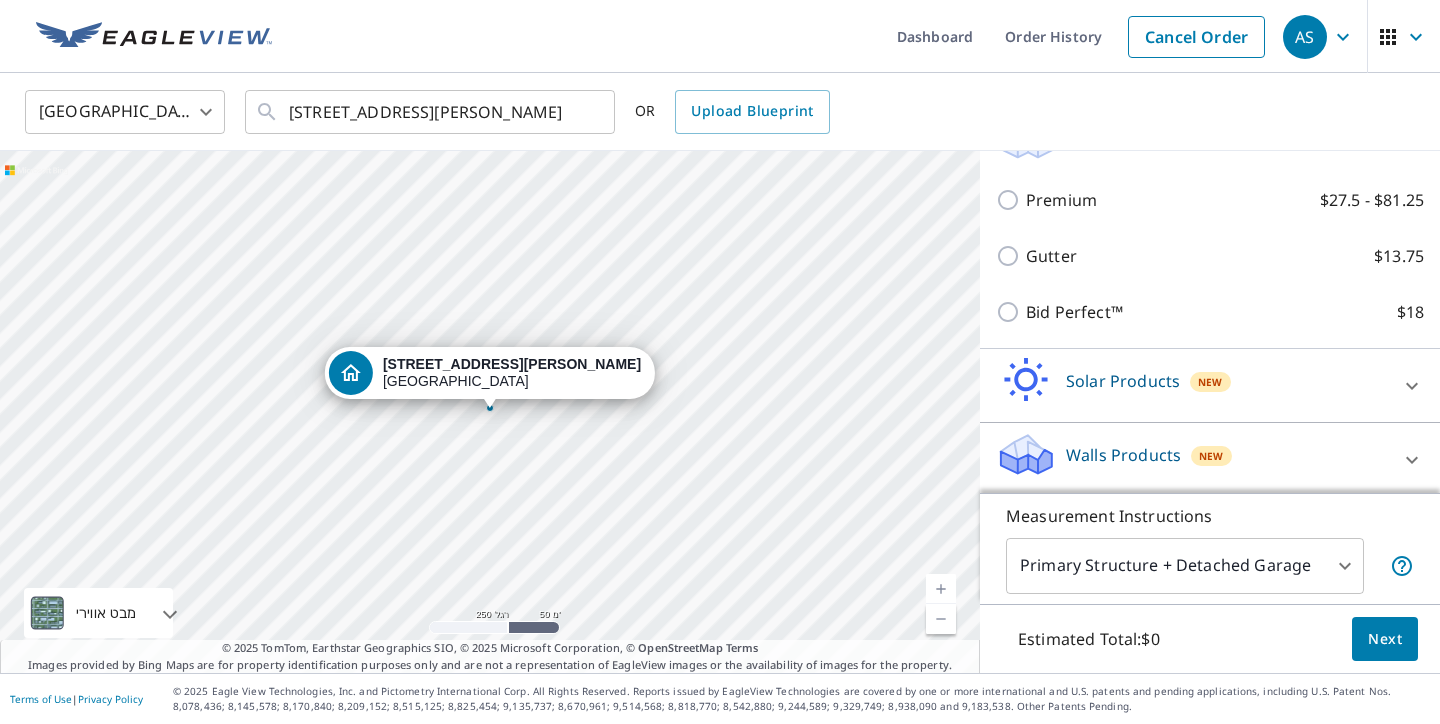 scroll, scrollTop: 354, scrollLeft: 0, axis: vertical 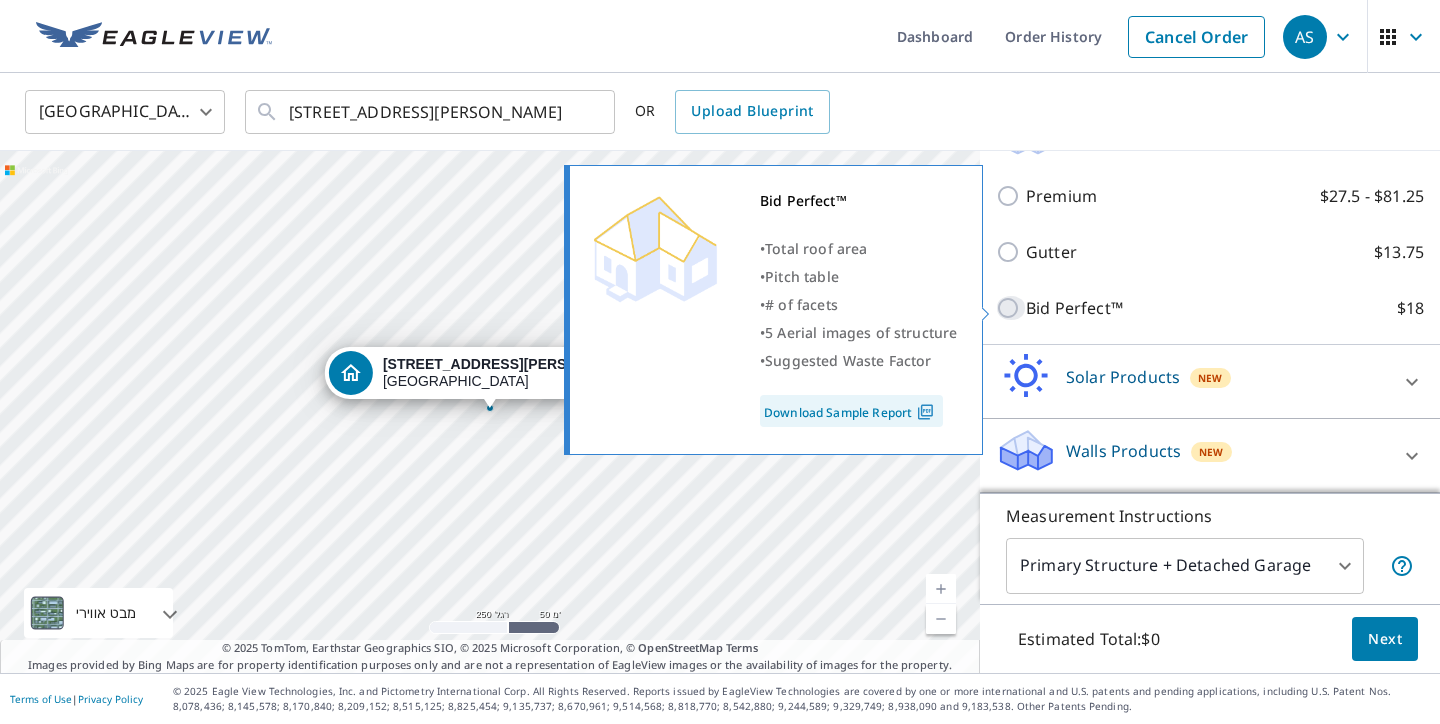 click on "Bid Perfect™ $18" at bounding box center (1011, 308) 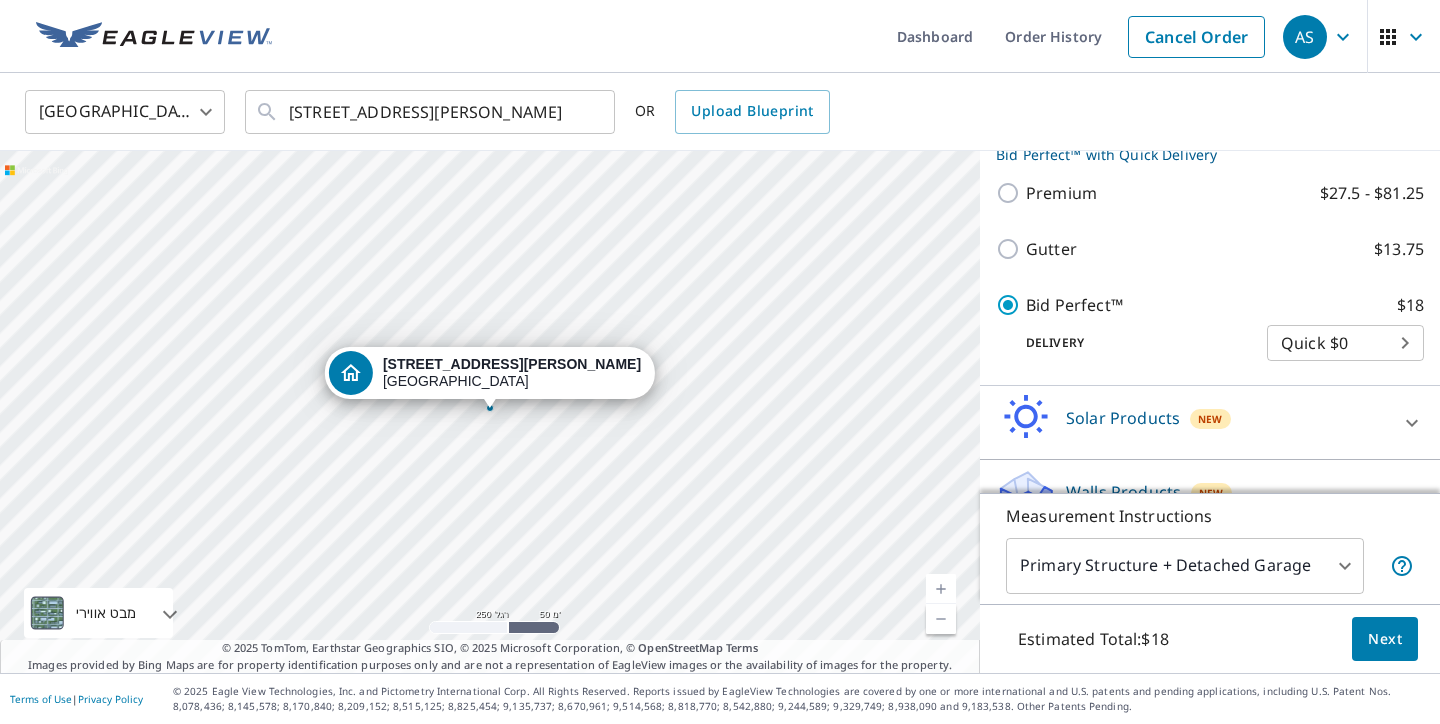 click on "Next" at bounding box center (1385, 639) 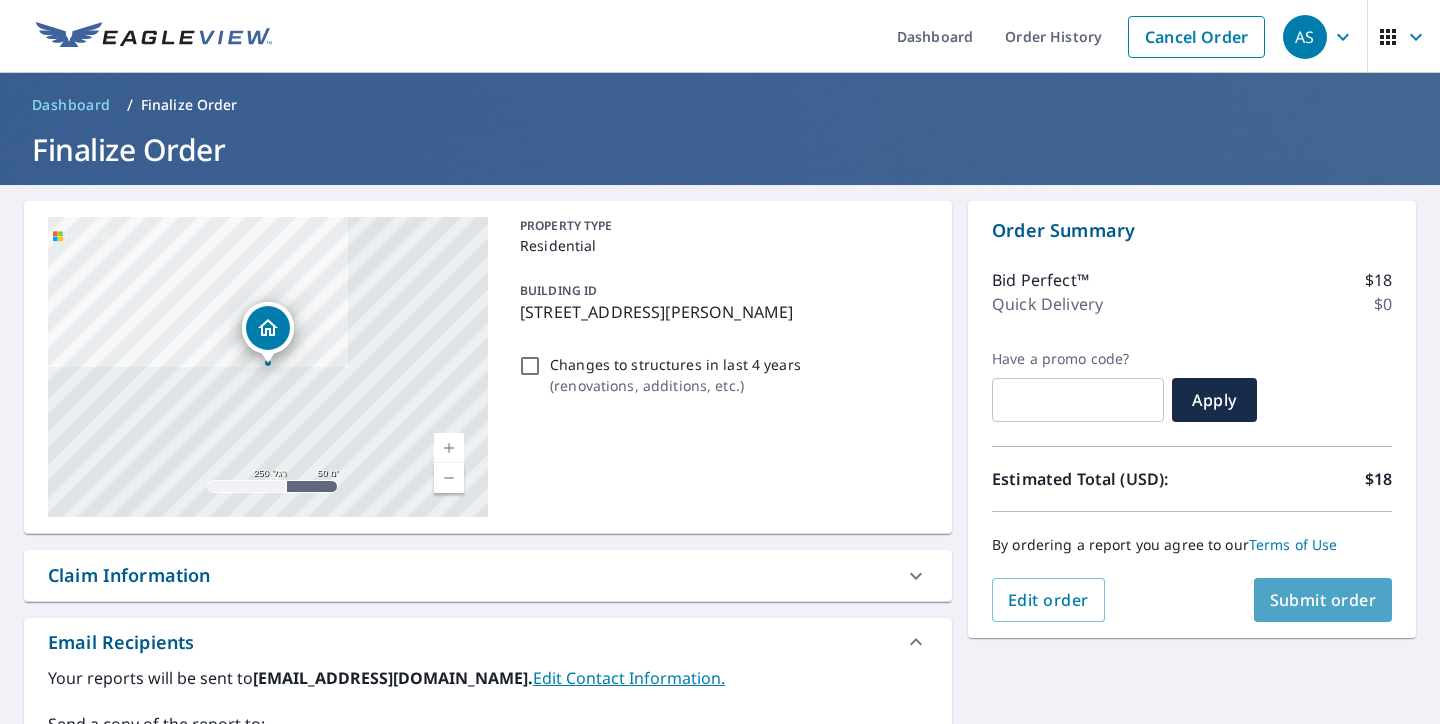 click on "Submit order" at bounding box center [1323, 600] 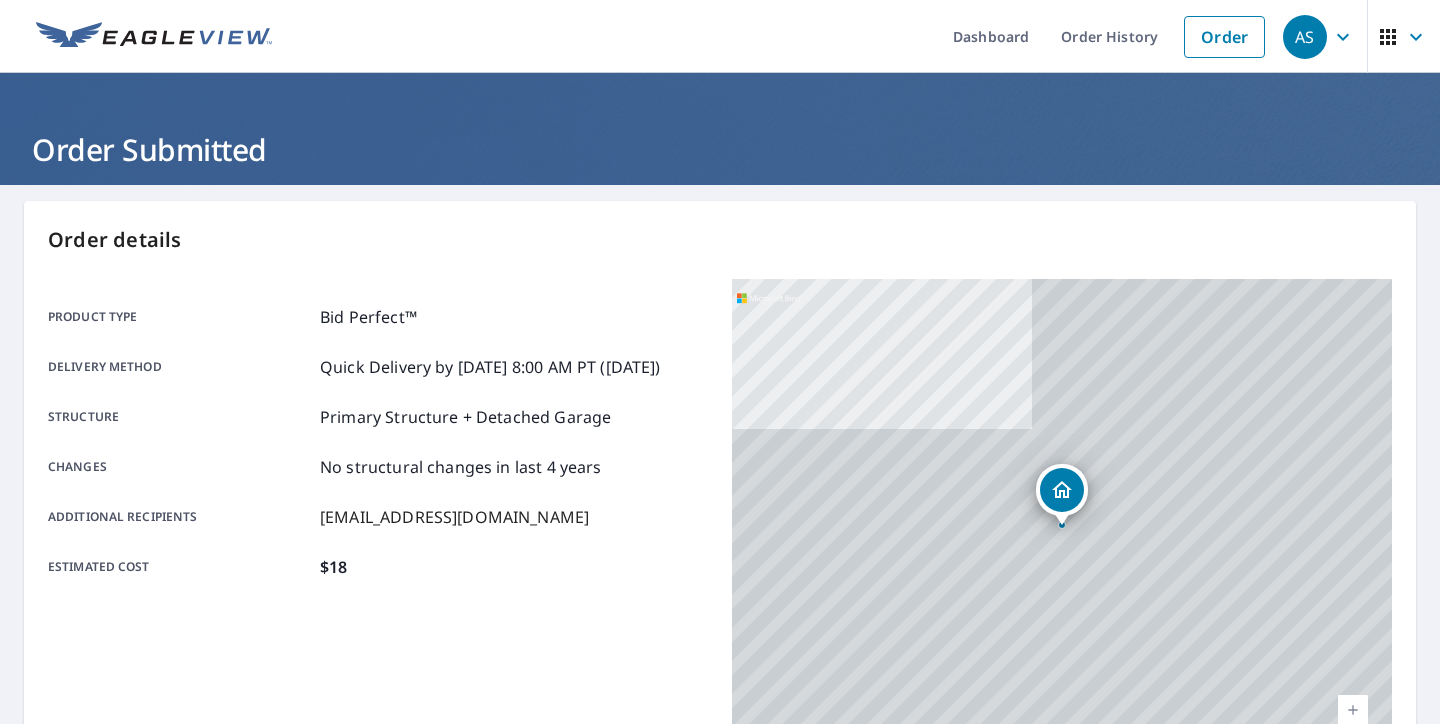 click on "Order details Product type Bid Perfect™ Delivery method Quick Delivery by 7/11/2025 8:00 AM PT (Friday) Structure Primary Structure + Detached Garage Changes No structural changes in last 4 years Additional recipients peyroofing@gmail.com Estimated cost $18 4315 Blackwood St Newbury Park, CA 91320 מבט אווירי כביש מפת דרכים סטנדרטית מבט אווירי מבט מפורט מלמעלה תוויות תוויות 250 רגל 50 מ' © 2025 TomTom, © Vexcel Imaging, © 2025 Microsoft Corporation,  © OpenStreetMap Terms Buildings Report # Product type Delivery Address Building ID 66348740 Bid Perfect™ Quick 4315 Blackwood St, Newbury Park CA 91320 You can track the status of your order on the  Order History  page. You can update and set your order preferences on the  Order Preferences  page. Print this page Cancel order Place another order" at bounding box center (720, 655) 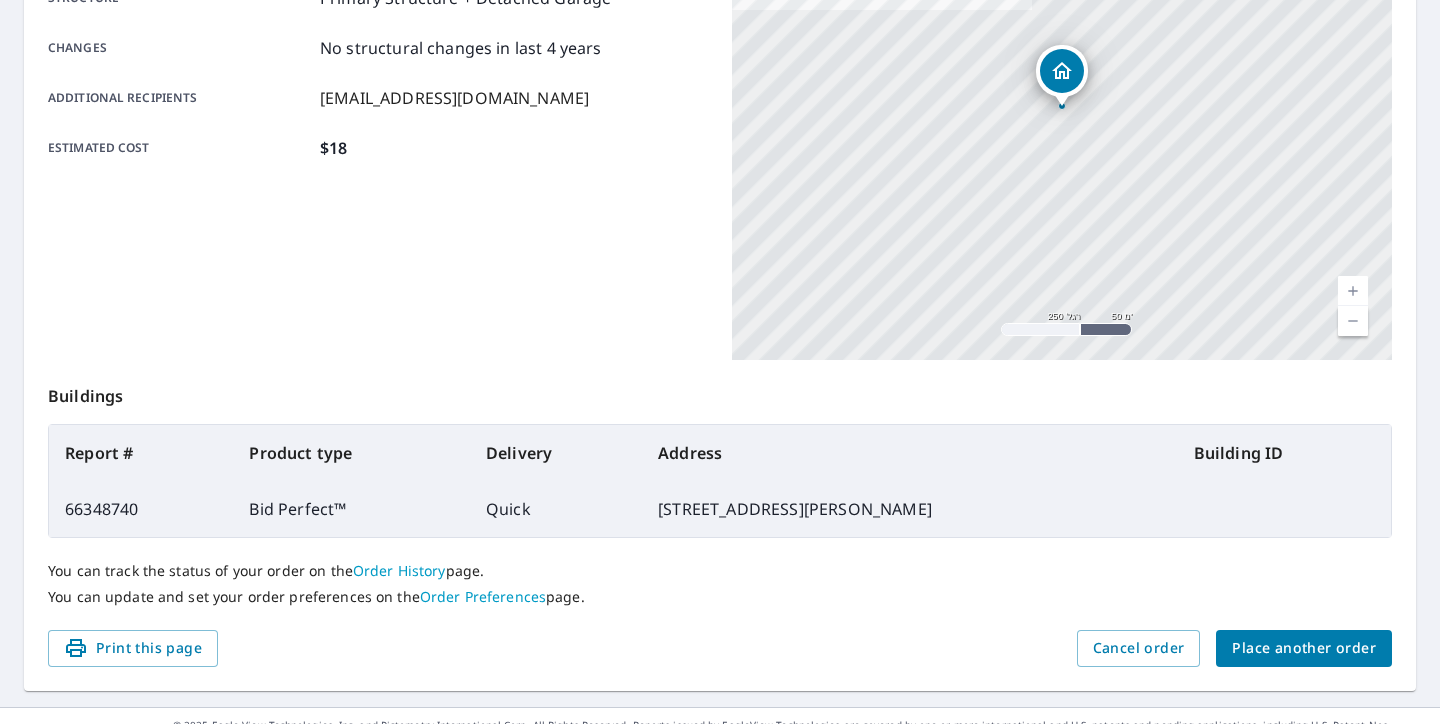 scroll, scrollTop: 453, scrollLeft: 0, axis: vertical 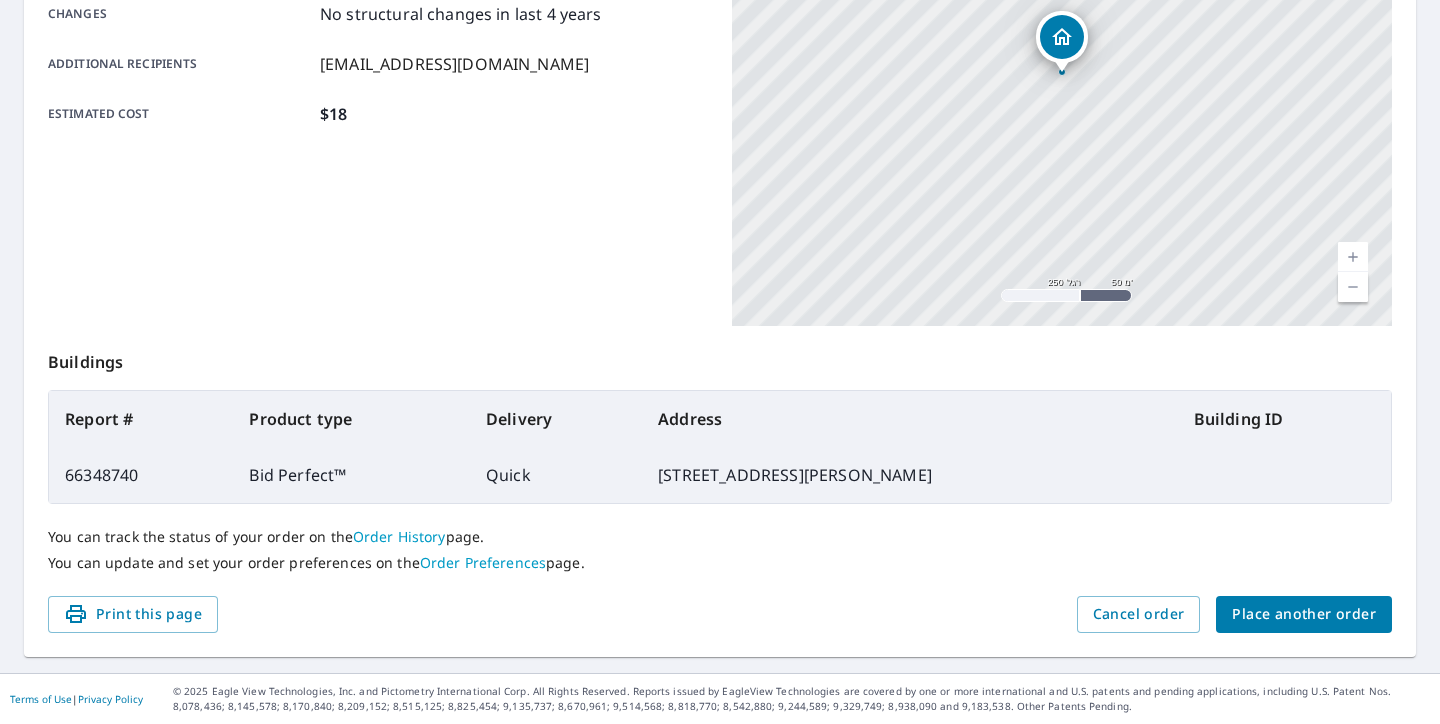 click on "You can track the status of your order on the  Order History  page." at bounding box center (720, 537) 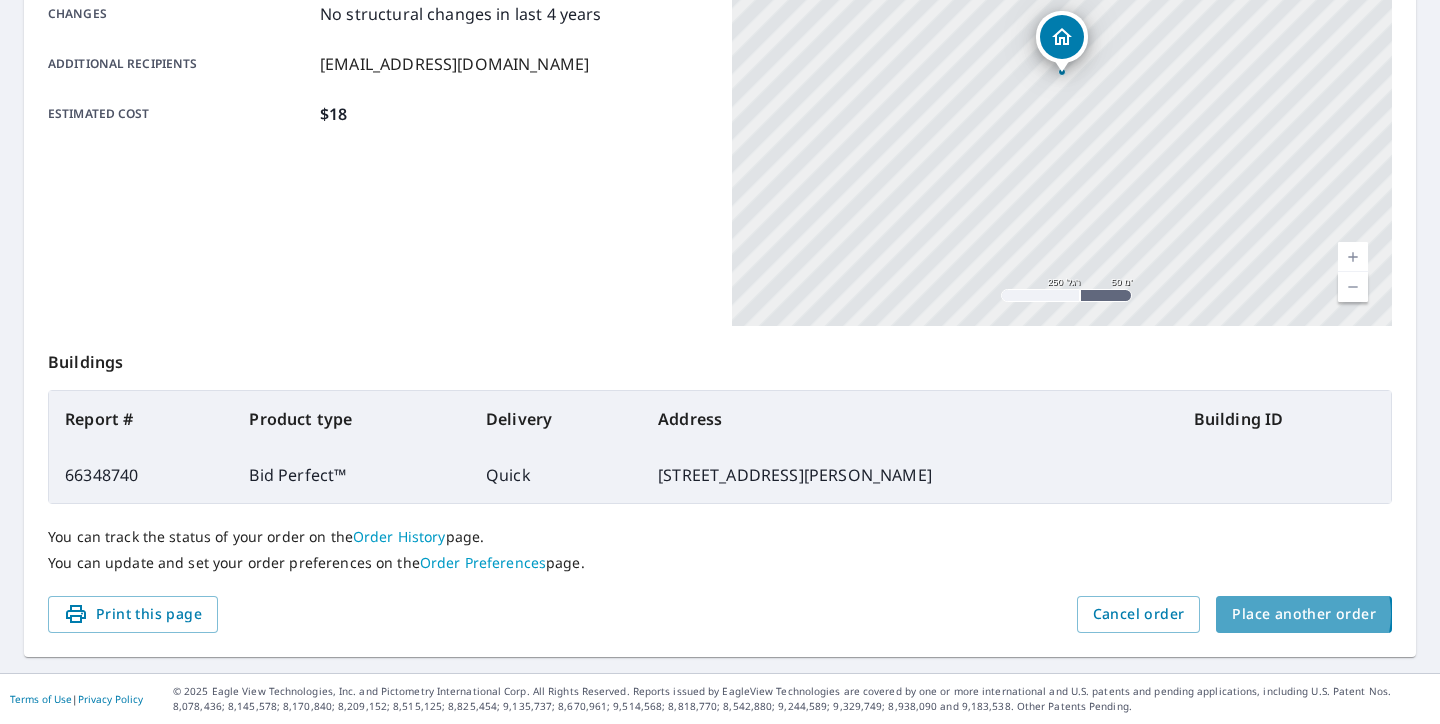 click on "Place another order" at bounding box center [1304, 614] 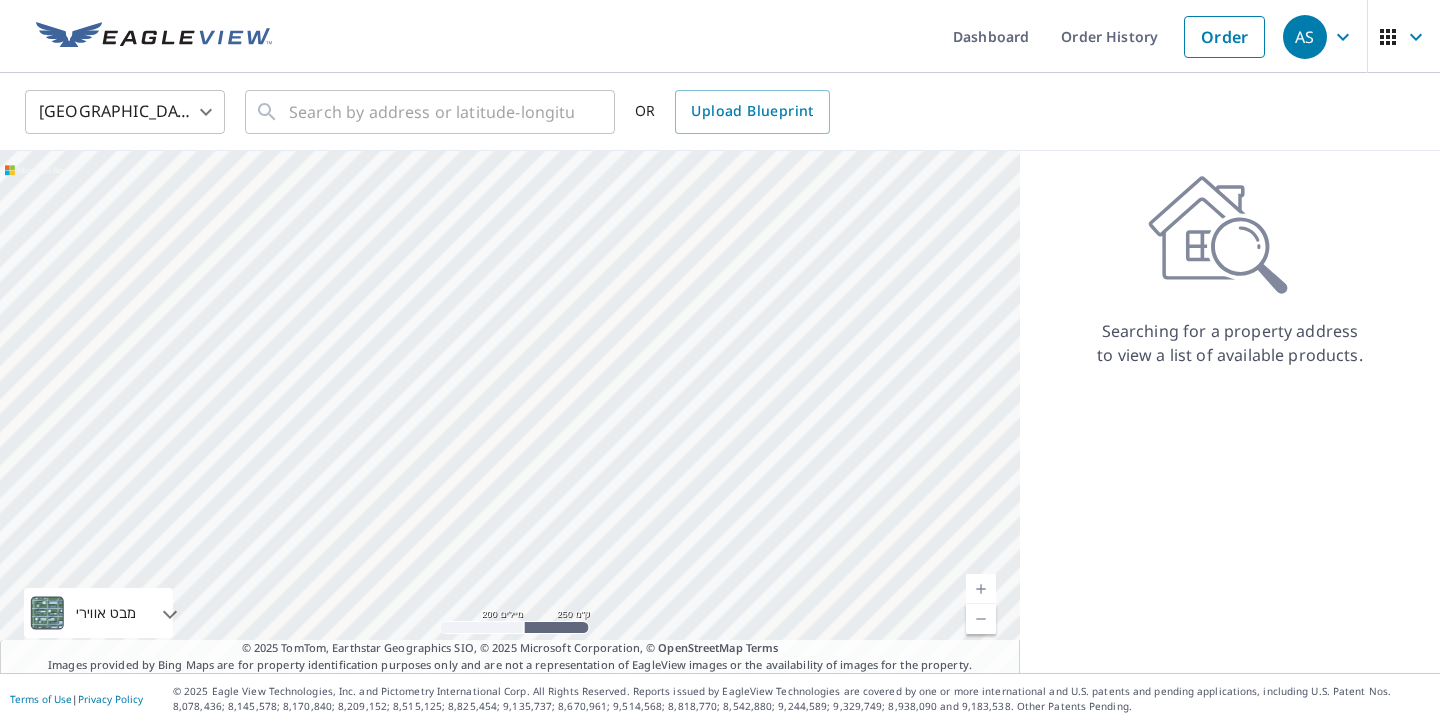 click on "Searching for a property address to view a list of available products." at bounding box center [1230, 412] 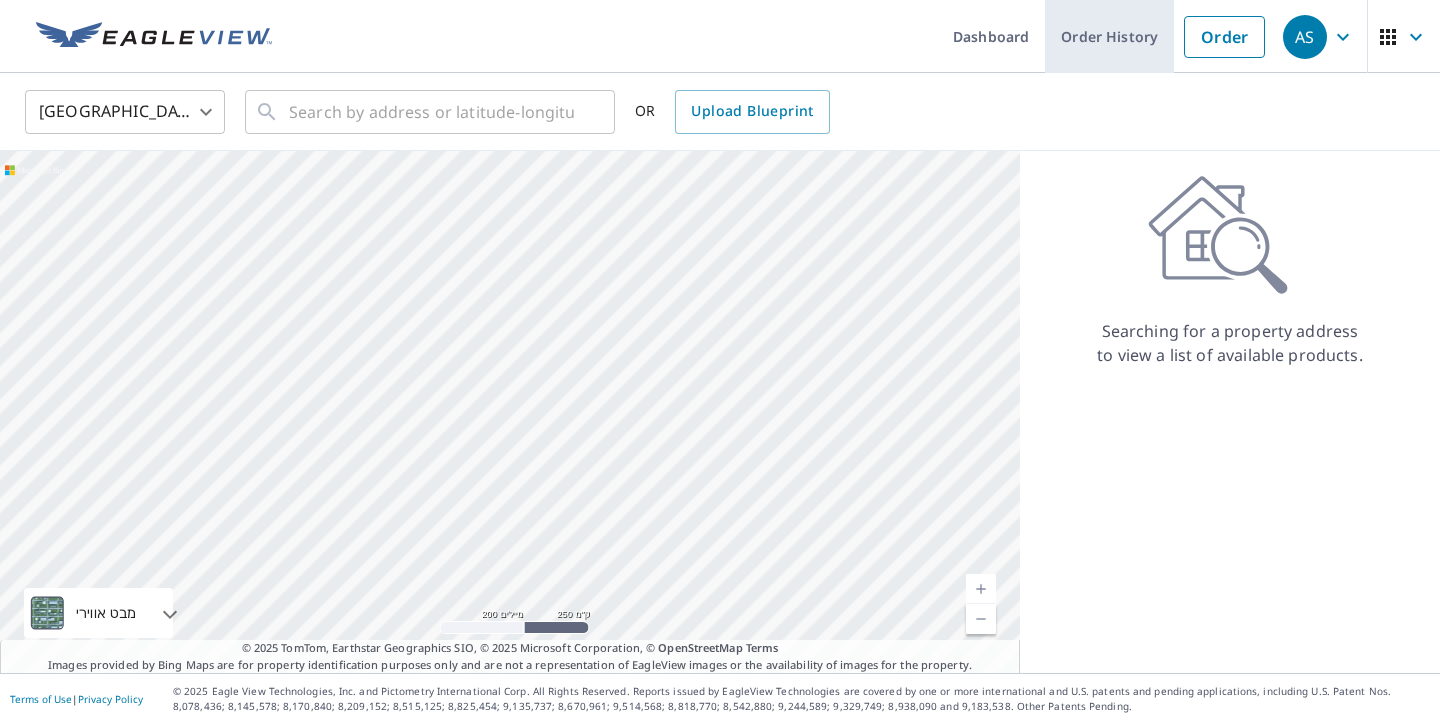 click on "Order History" at bounding box center (1109, 36) 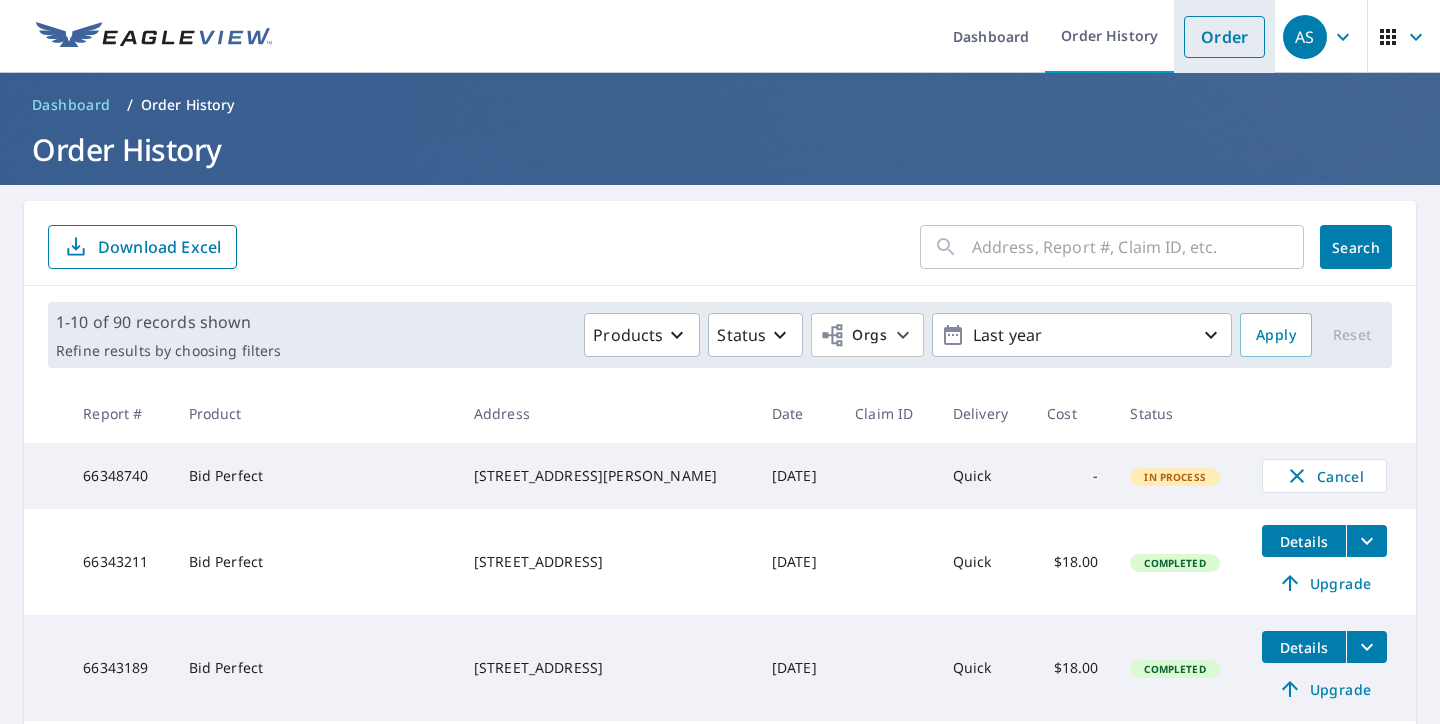 click on "Order" at bounding box center [1224, 37] 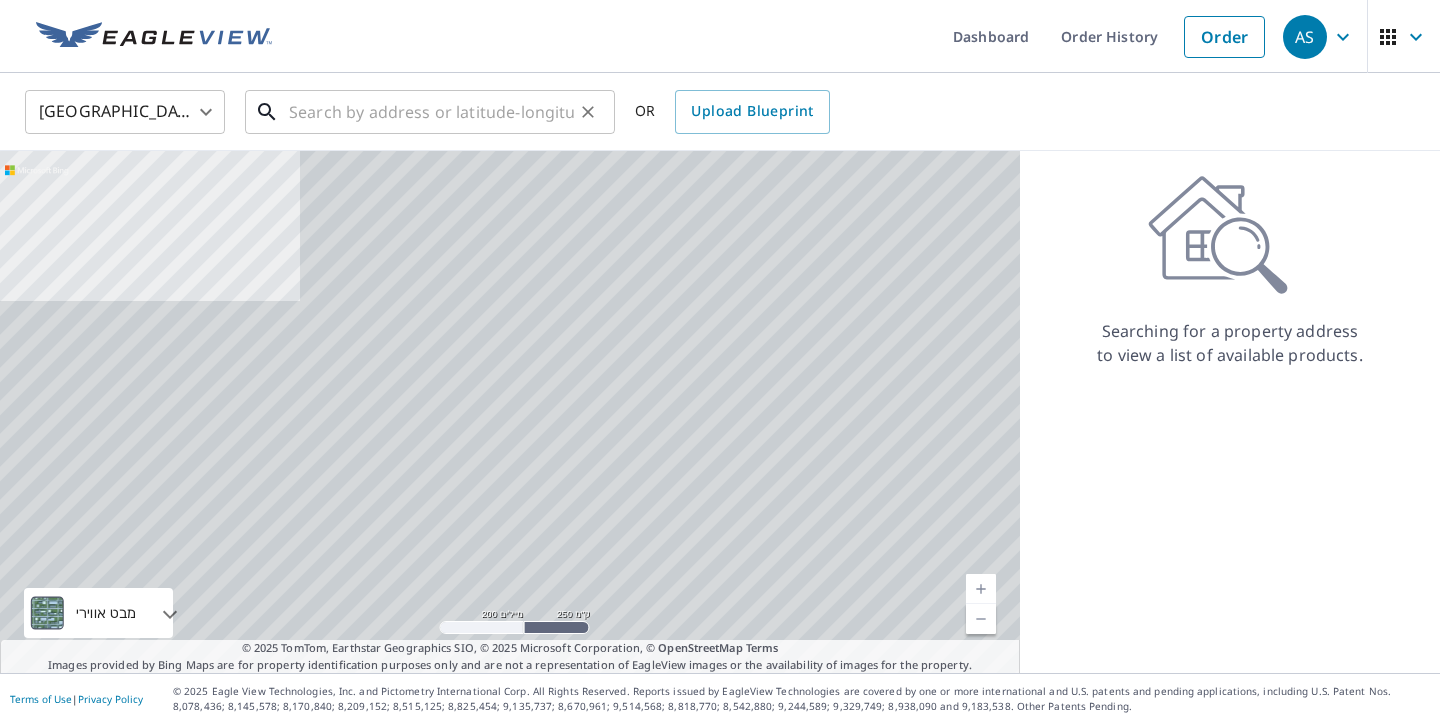 click at bounding box center [431, 112] 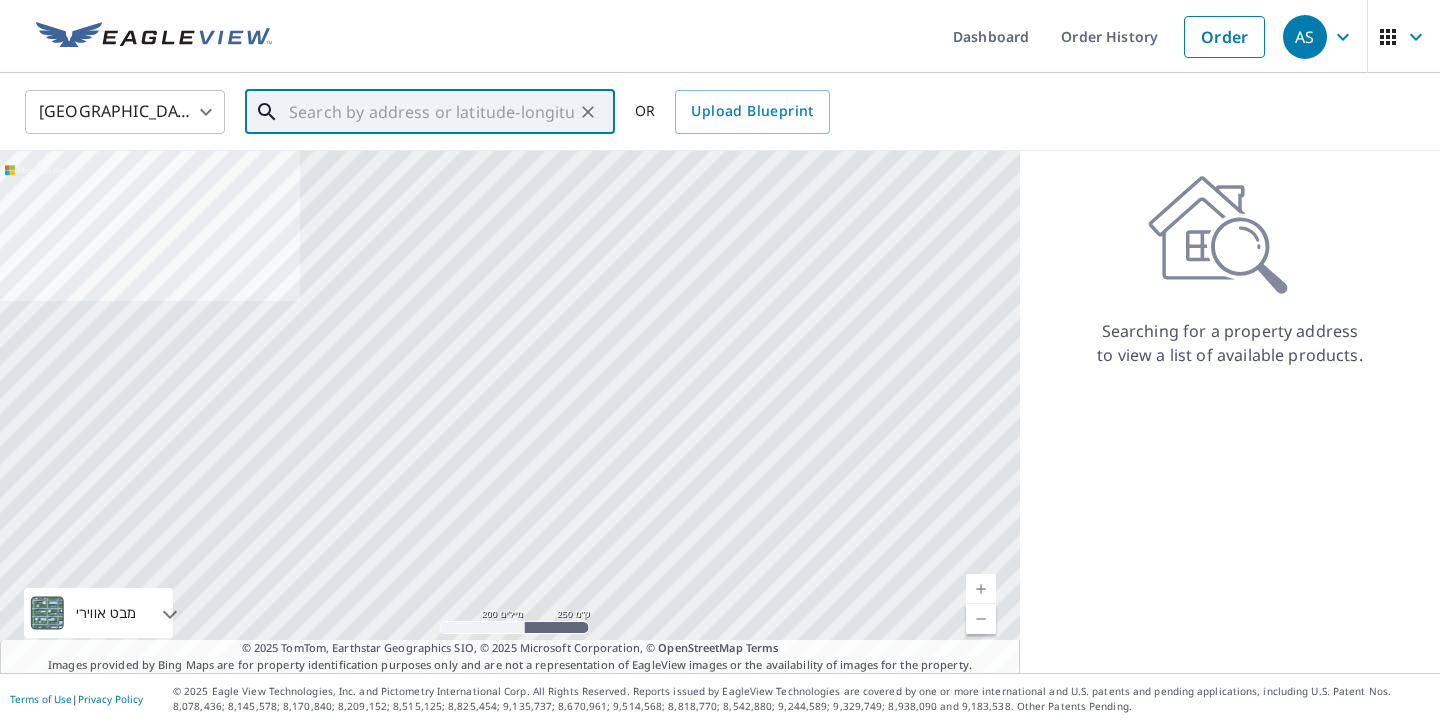 paste on "12361 Woodlawn Avenue, North Tustin, California 92" 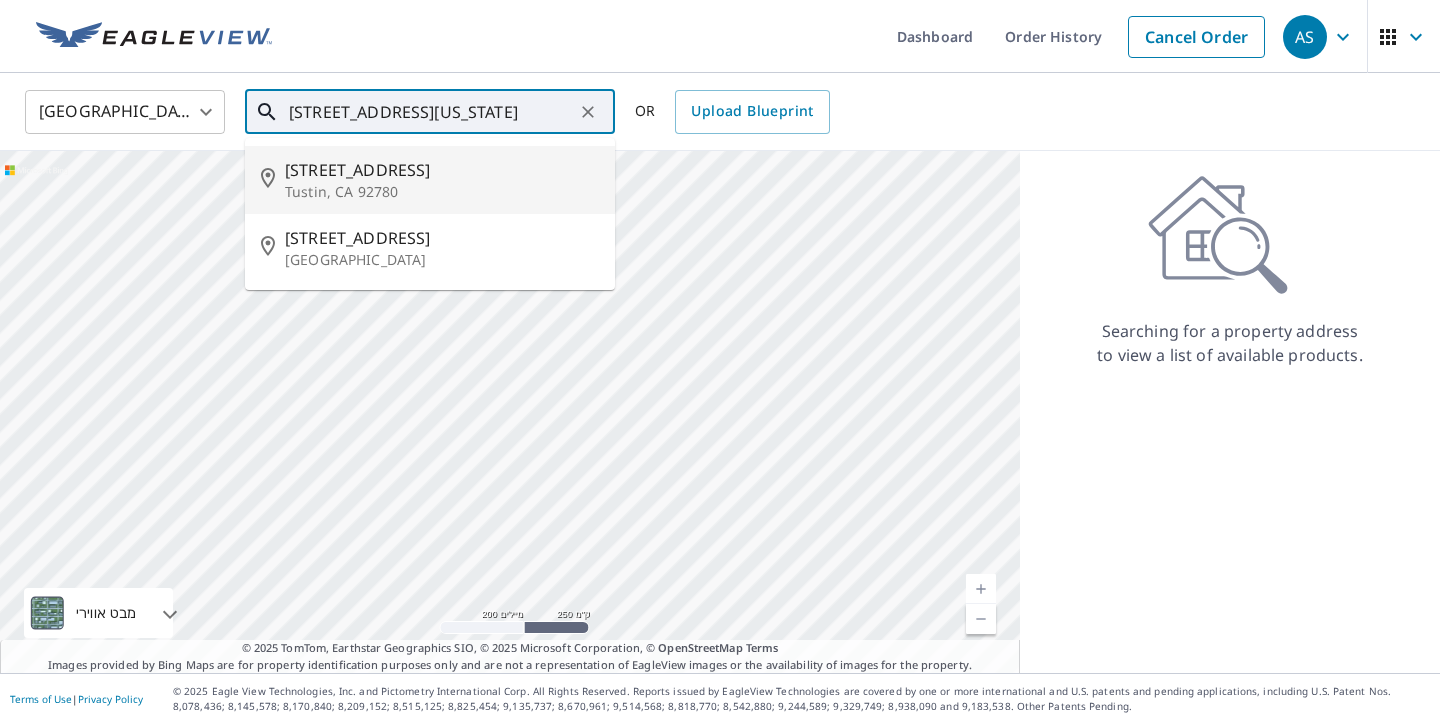 click on "12361 Woodlawn Ave" at bounding box center [442, 170] 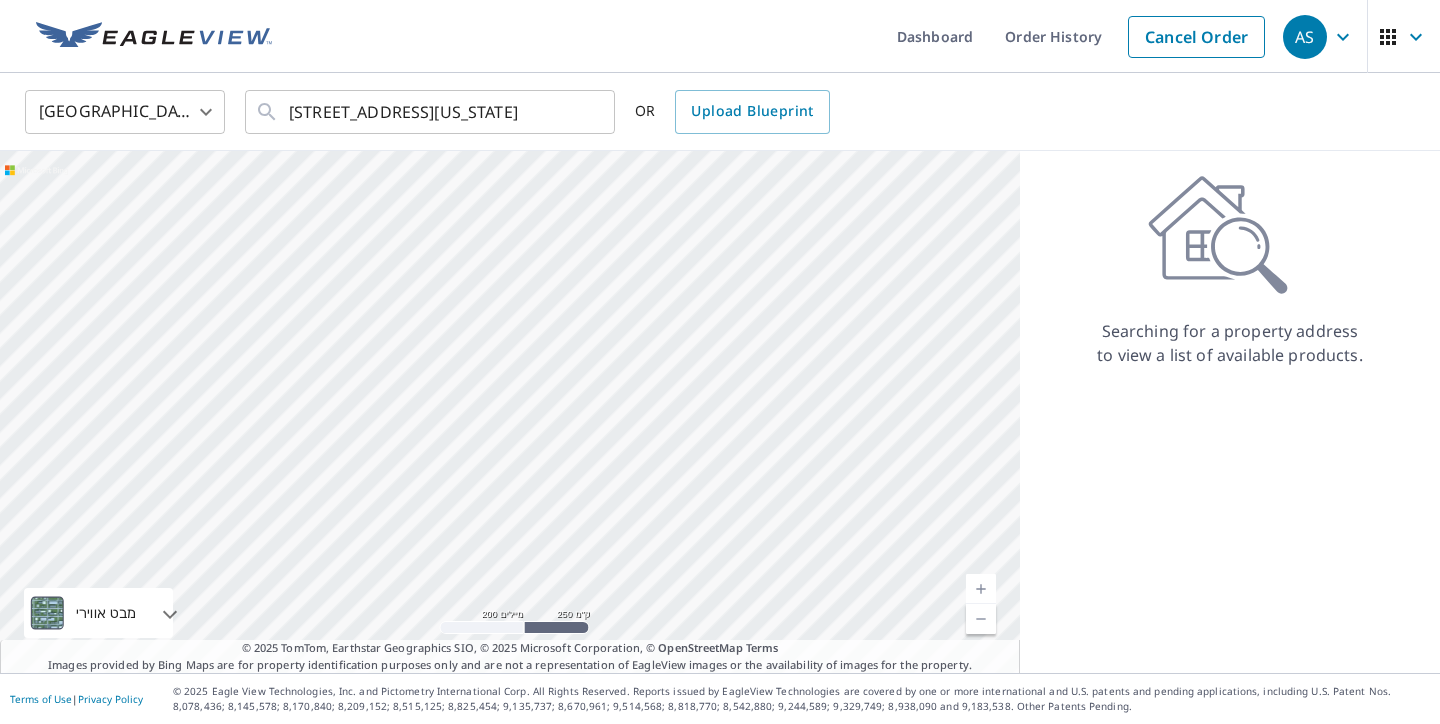 type on "12361 Woodlawn Ave Tustin, CA 92780" 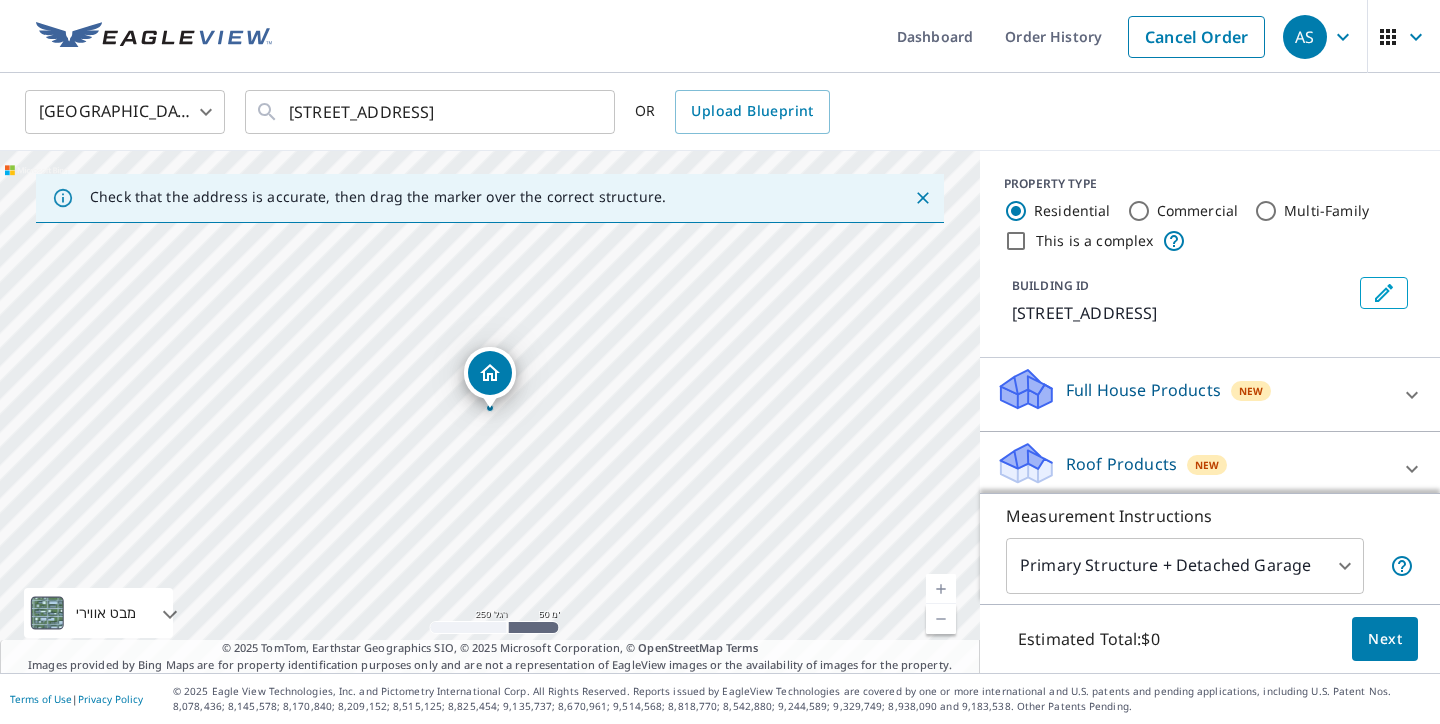 click on "PROPERTY TYPE Residential Commercial Multi-Family This is a complex BUILDING ID 12361 Woodlawn Ave, Tustin, CA, 92780" at bounding box center (1210, 254) 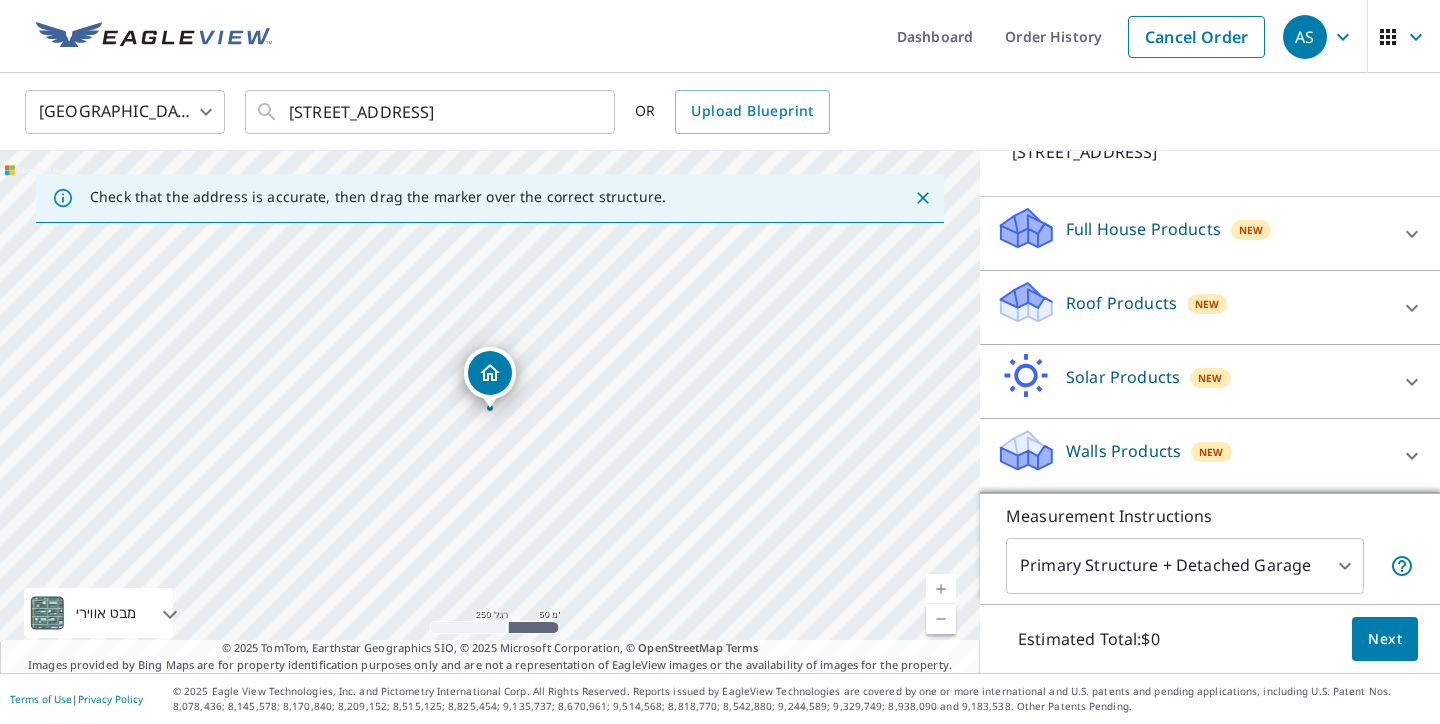 click on "Roof Products New" at bounding box center [1192, 307] 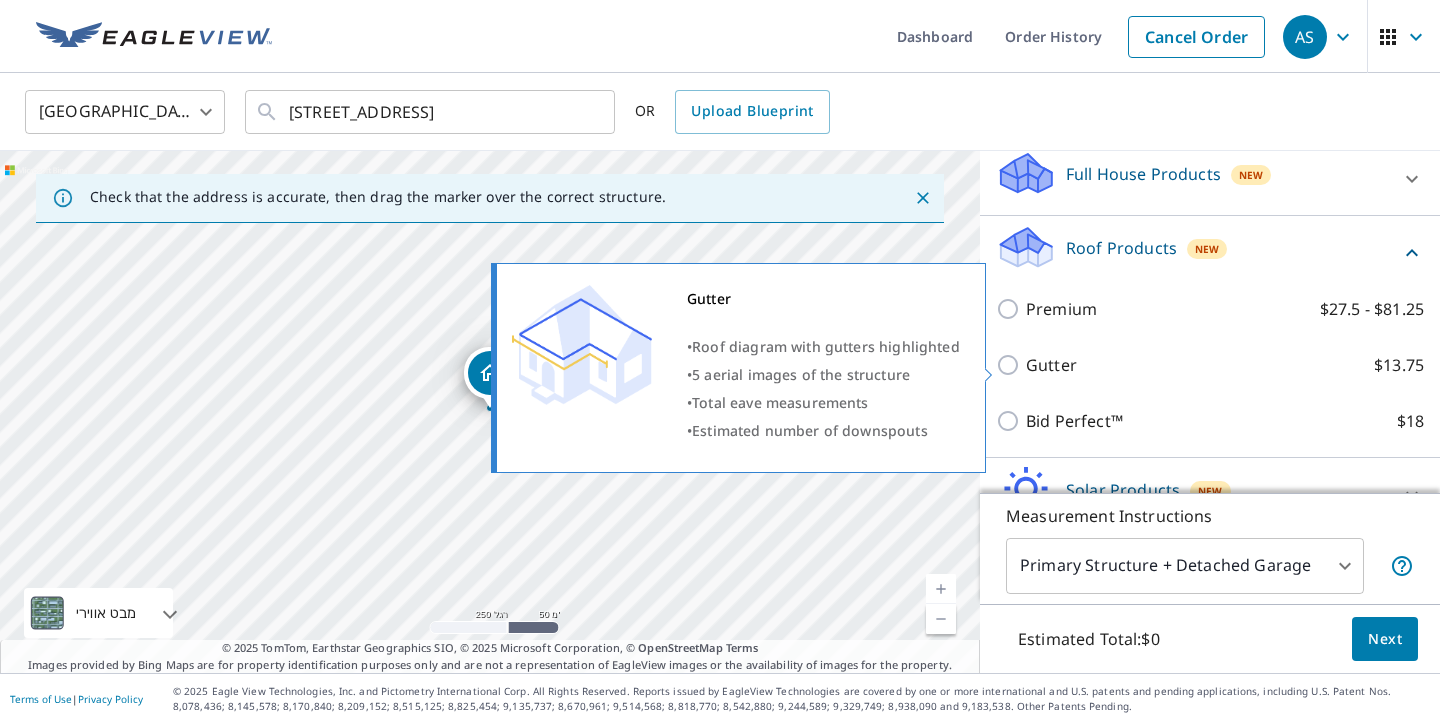 scroll, scrollTop: 219, scrollLeft: 0, axis: vertical 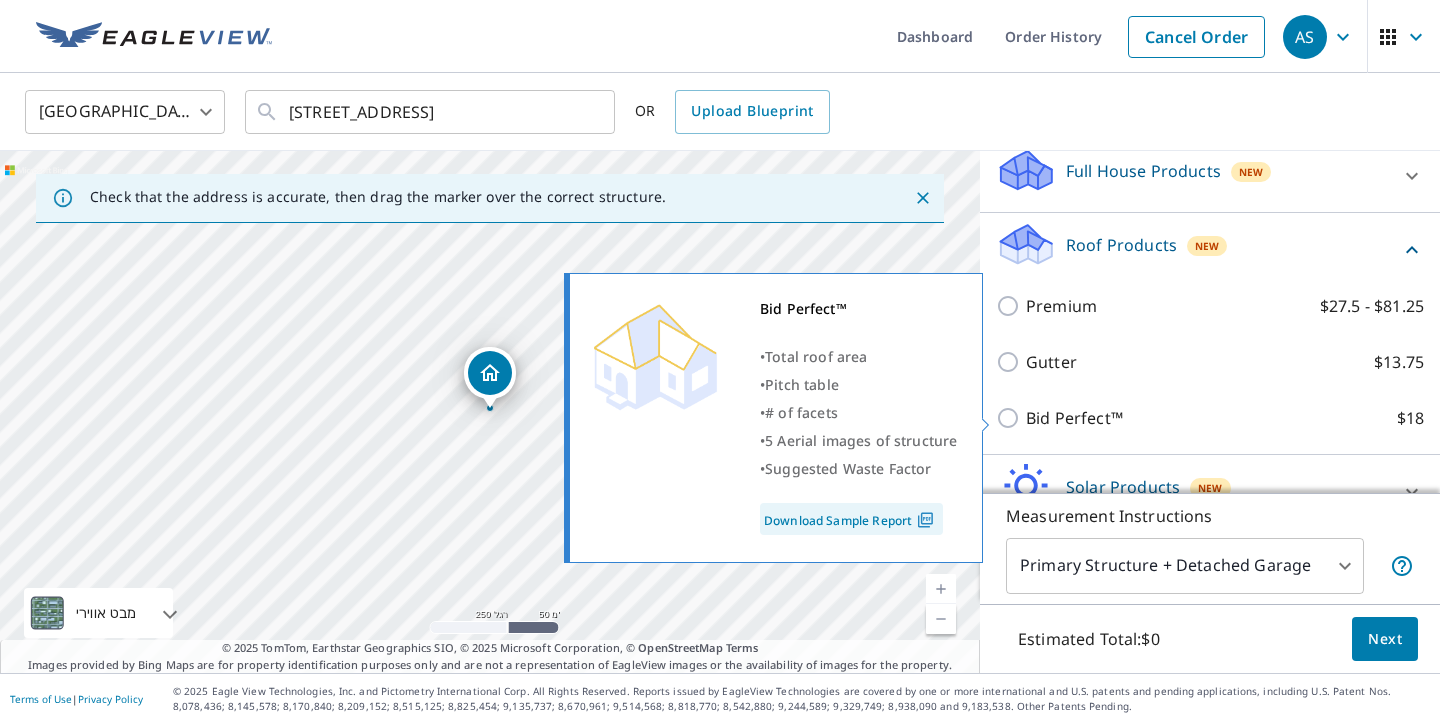 click on "Bid Perfect™ $18" at bounding box center (1011, 418) 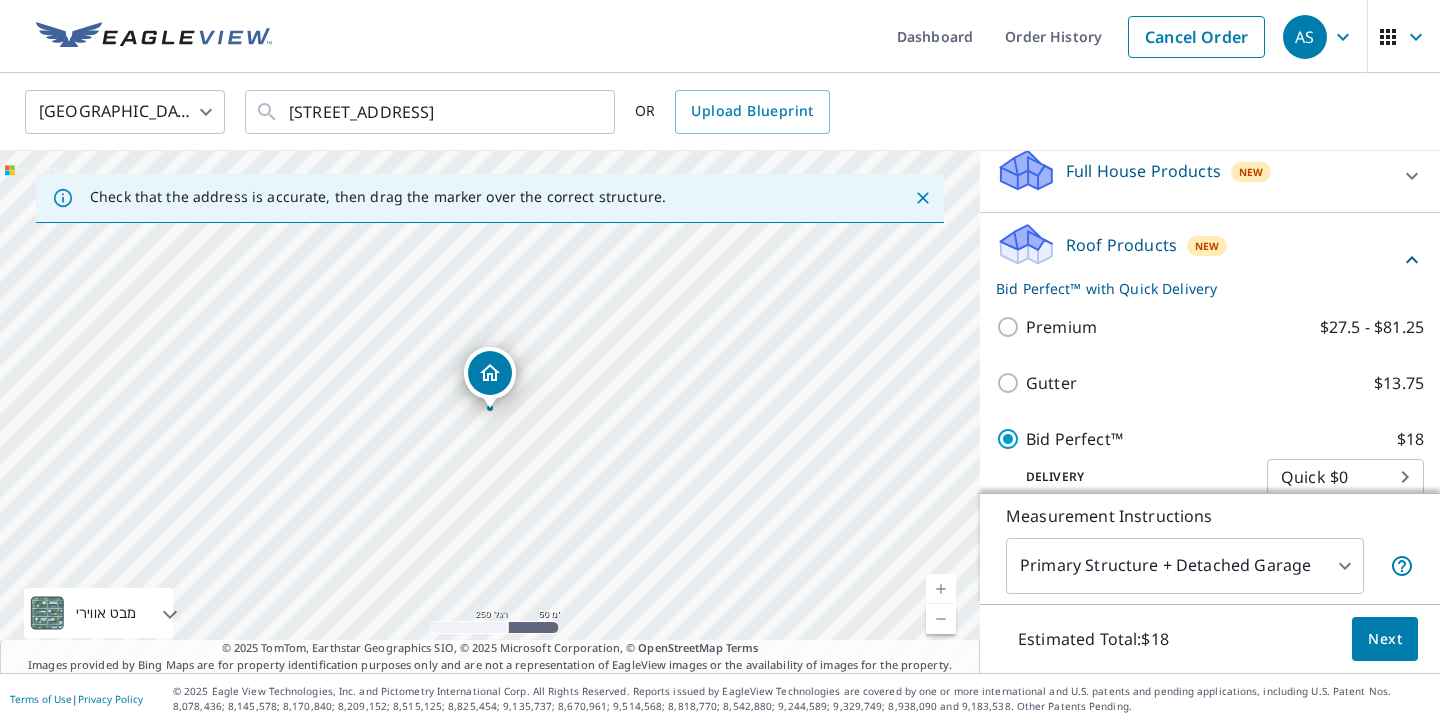 click on "Next" at bounding box center (1385, 639) 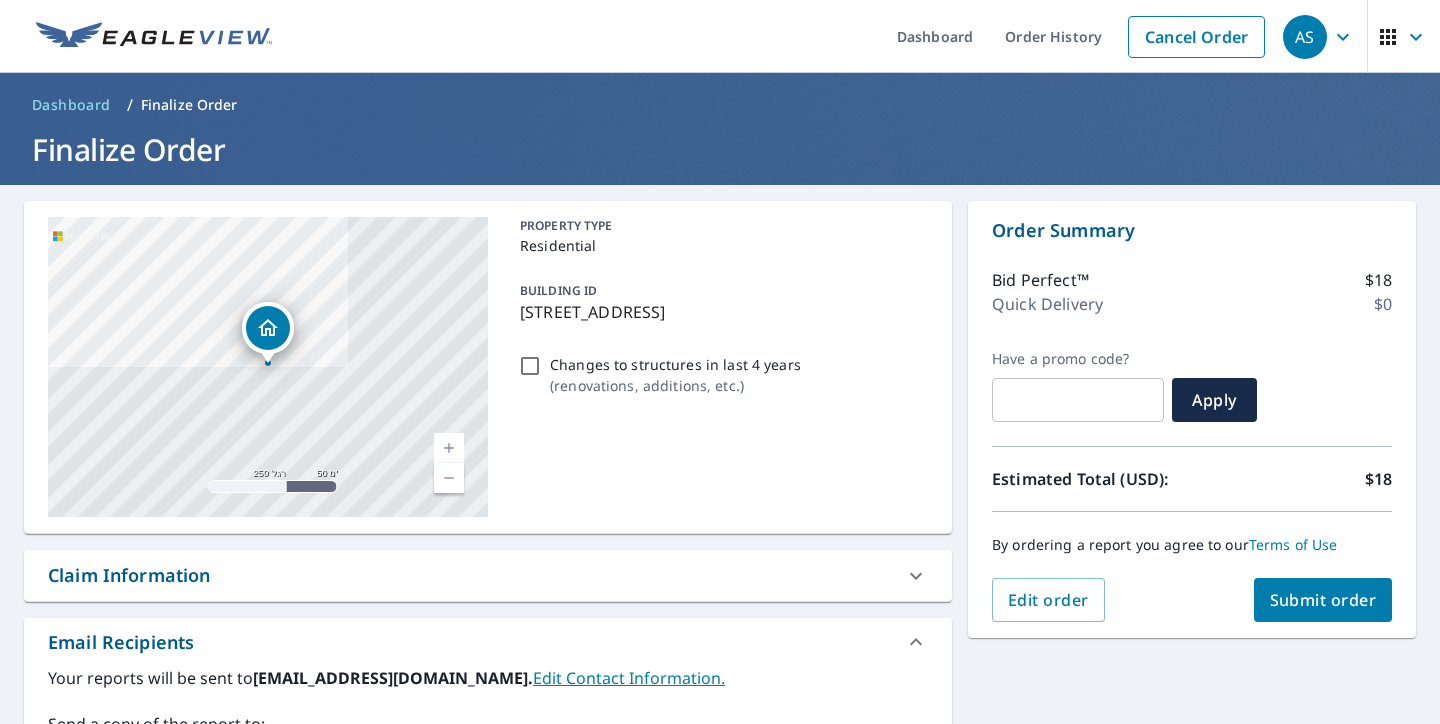 click at bounding box center (449, 448) 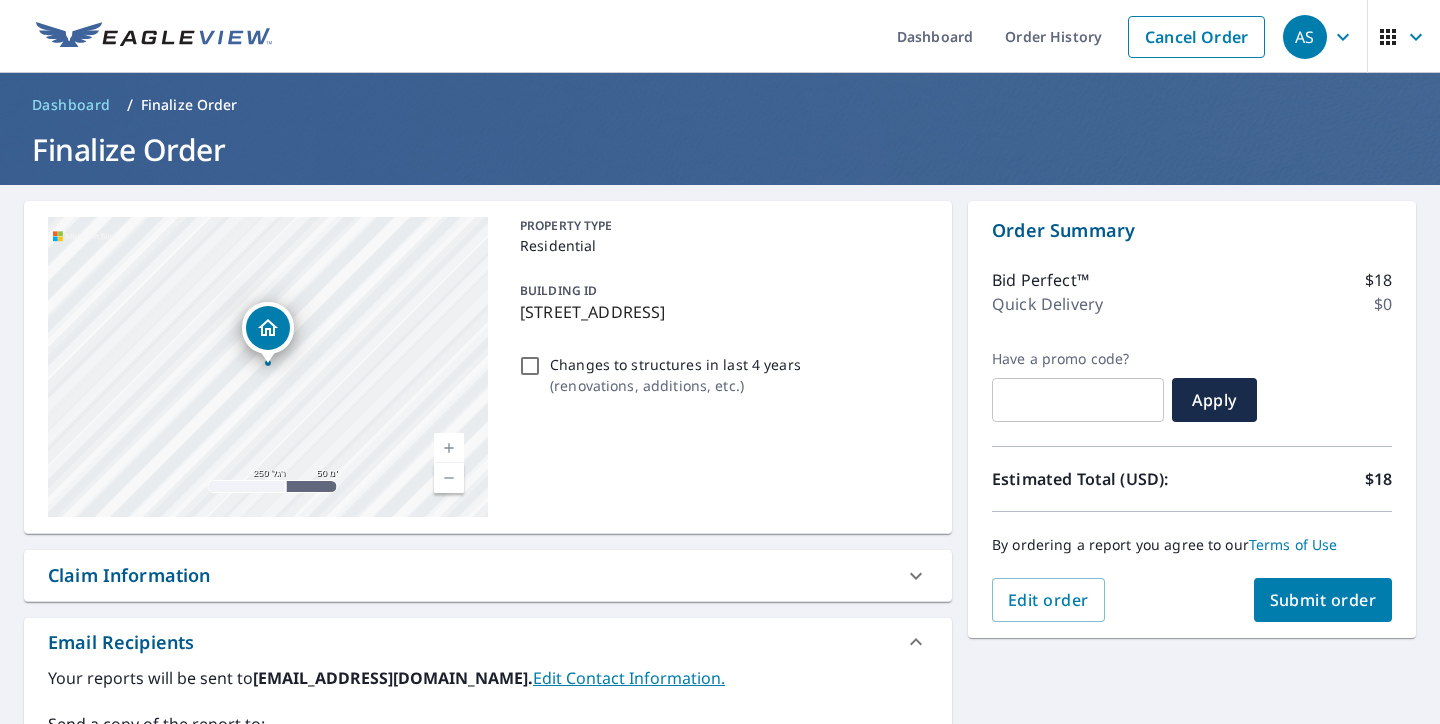 click at bounding box center [449, 448] 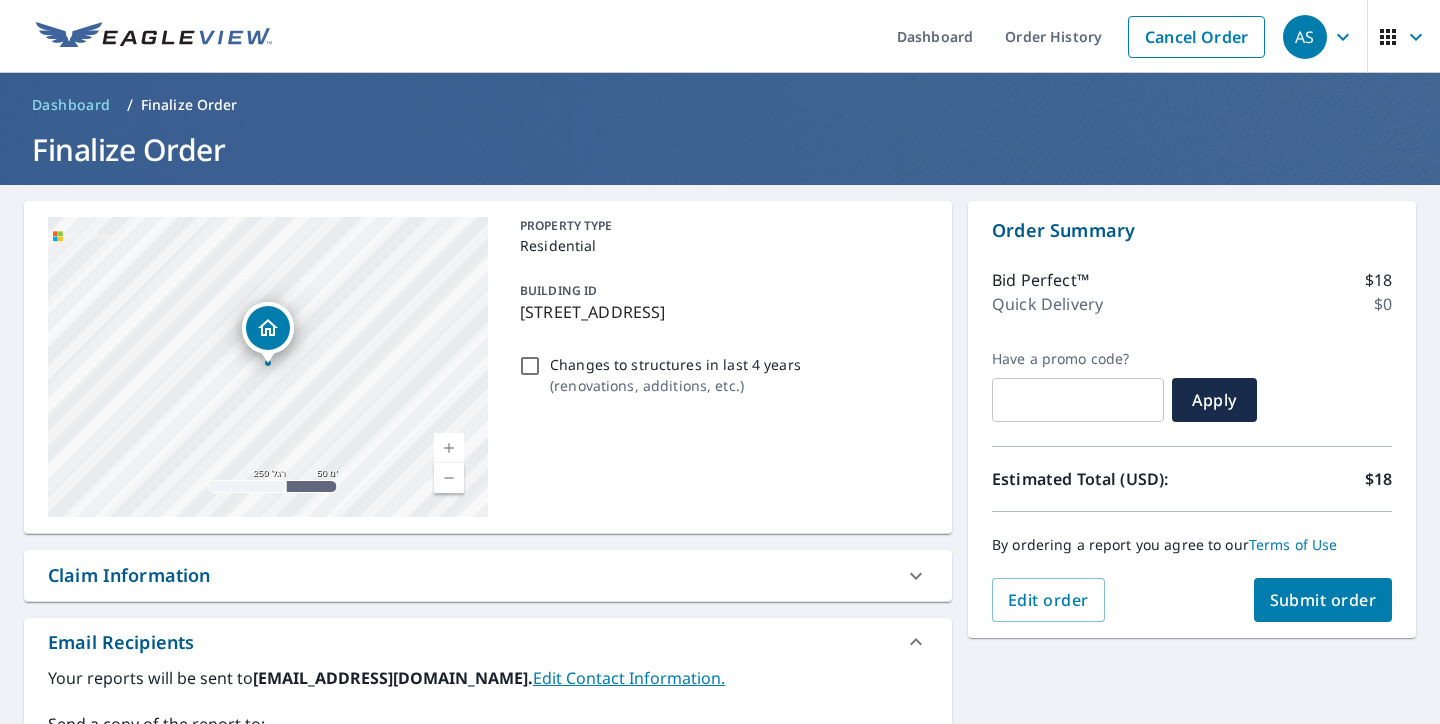 click at bounding box center (449, 448) 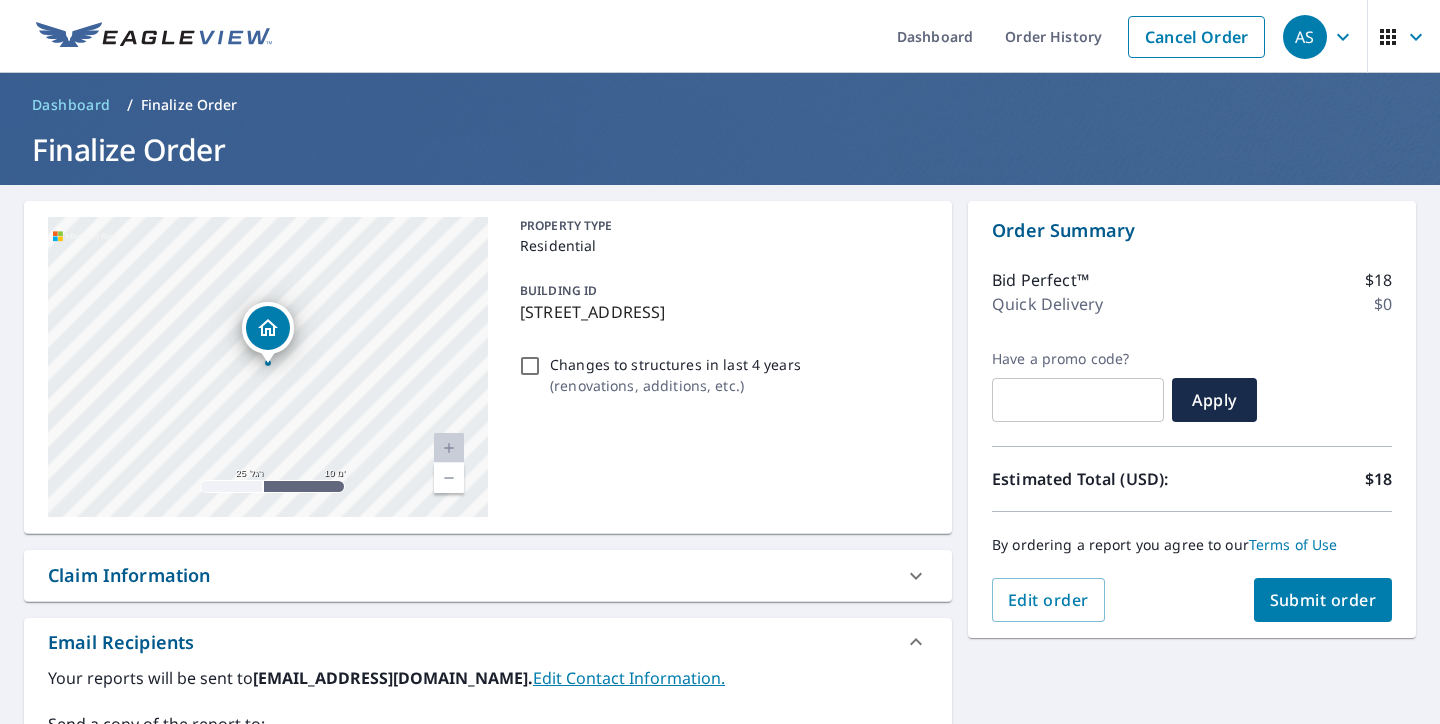 click on "Submit order" at bounding box center [1323, 600] 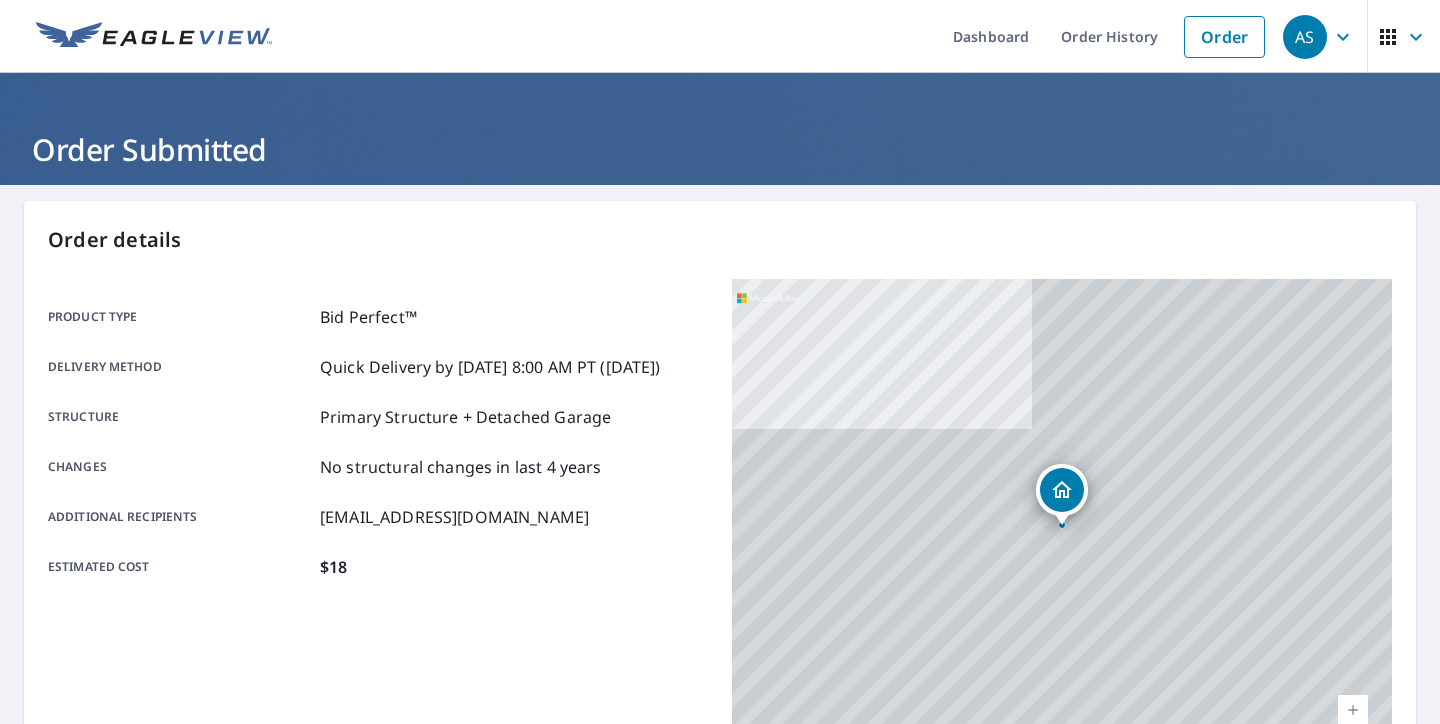 click on "Order details Product type Bid Perfect™ Delivery method Quick Delivery by 7/11/2025 8:00 AM PT (Friday) Structure Primary Structure + Detached Garage Changes No structural changes in last 4 years Additional recipients peyroofing@gmail.com Estimated cost $18 12361 Woodlawn Ave Tustin, CA 92780 מבט אווירי כביש מפת דרכים סטנדרטית מבט אווירי מבט מפורט מלמעלה תוויות תוויות 250 רגל 50 מ' © 2025 TomTom, © Vexcel Imaging, © 2025 Microsoft Corporation,  © OpenStreetMap Terms Buildings Report # Product type Delivery Address Building ID 66348794 Bid Perfect™ Quick 12361 Woodlawn Ave, Tustin CA 92780 You can track the status of your order on the  Order History  page. You can update and set your order preferences on the  Order Preferences  page. Print this page Cancel order Place another order" at bounding box center (720, 655) 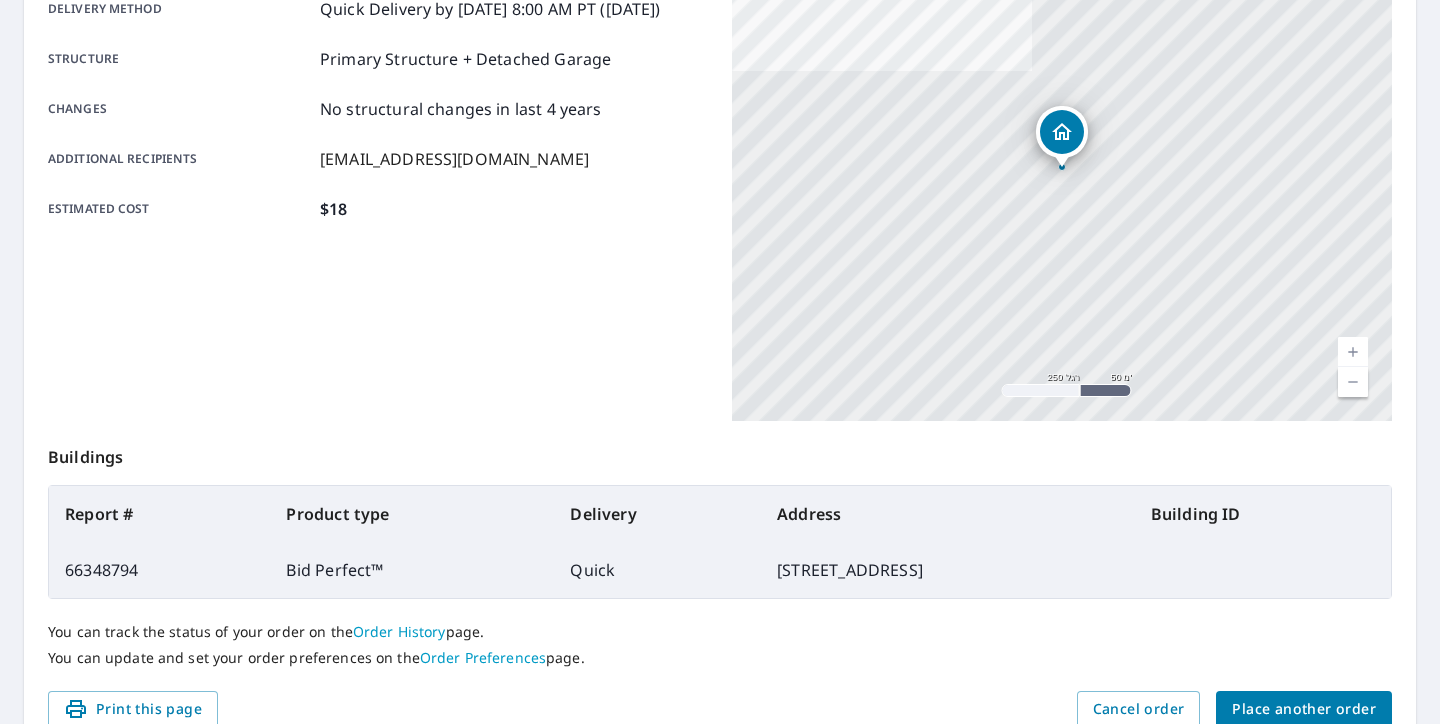 scroll, scrollTop: 454, scrollLeft: 0, axis: vertical 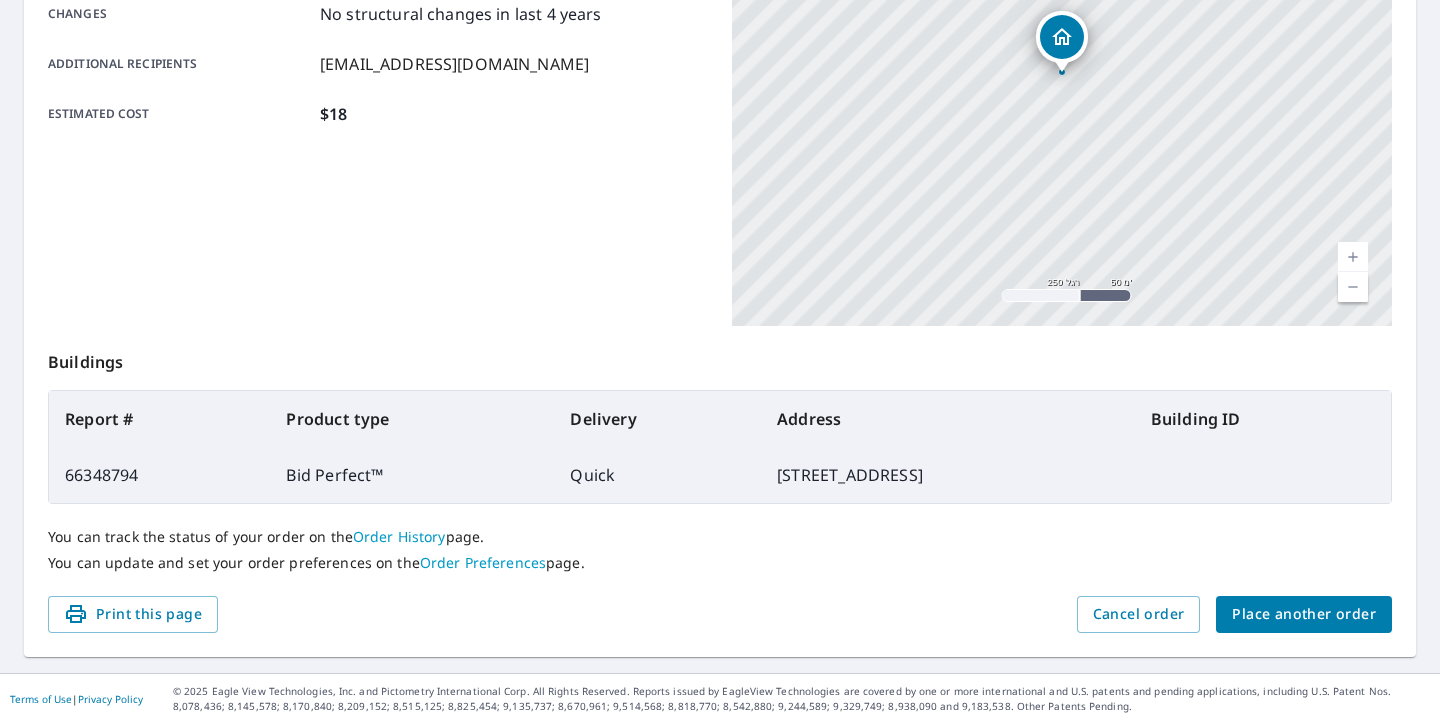 click on "Place another order" at bounding box center [1304, 614] 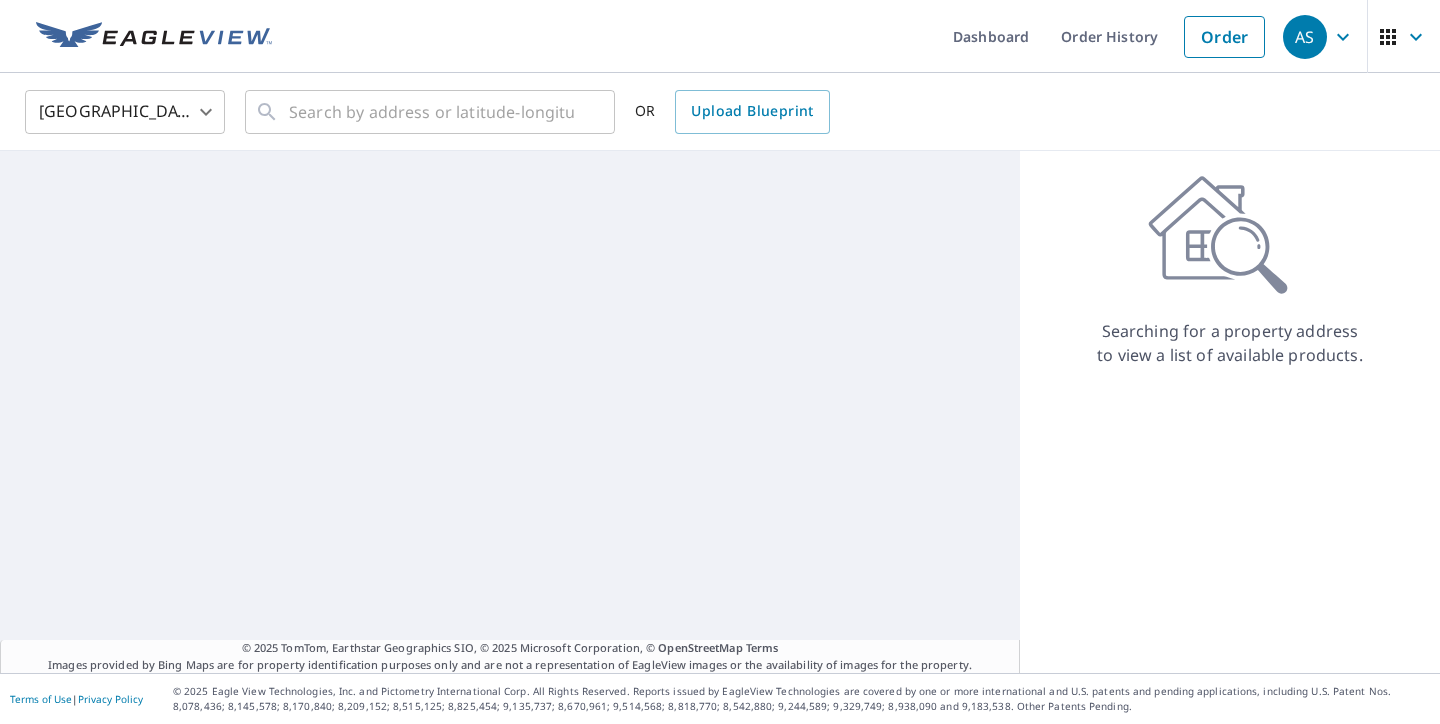 scroll, scrollTop: 0, scrollLeft: 0, axis: both 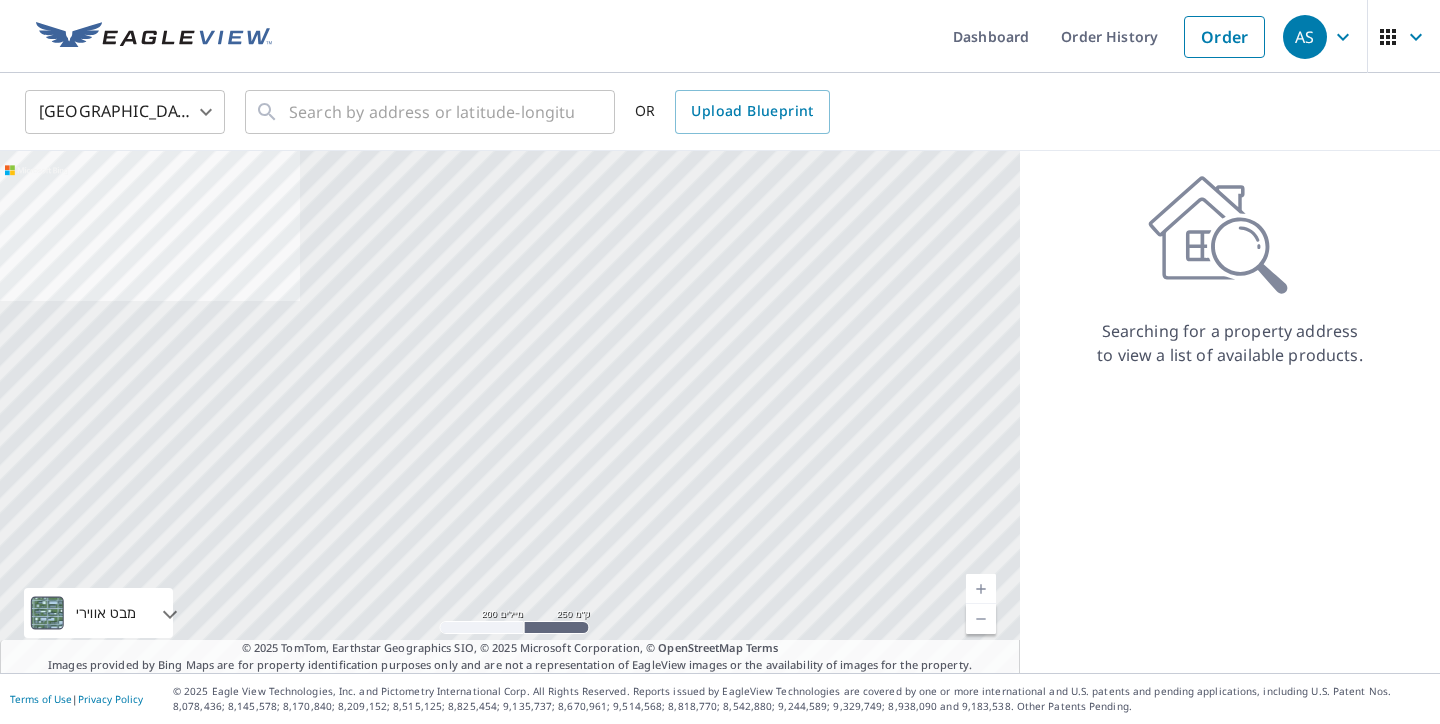 click on "Searching for a property address to view a list of available products." at bounding box center [1230, 343] 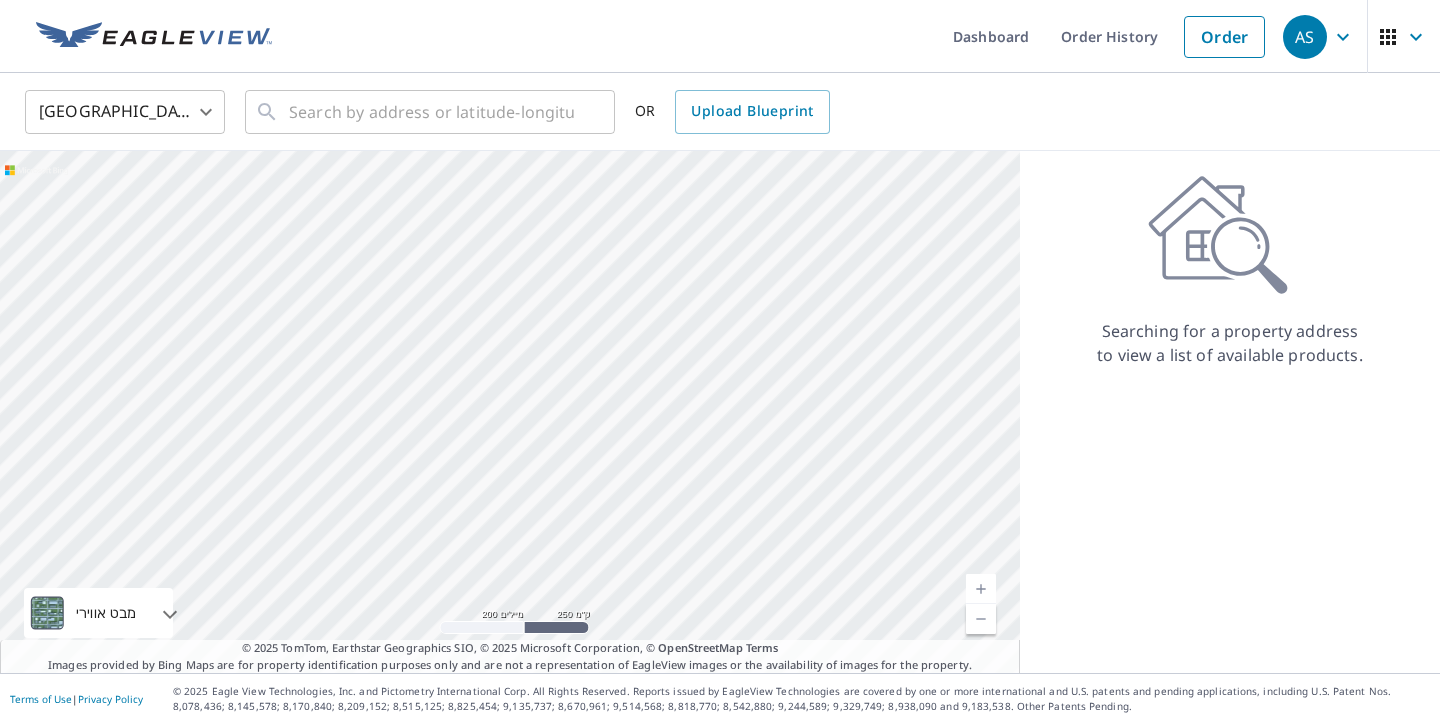 click on "Searching for a property address to view a list of available products." at bounding box center (1230, 412) 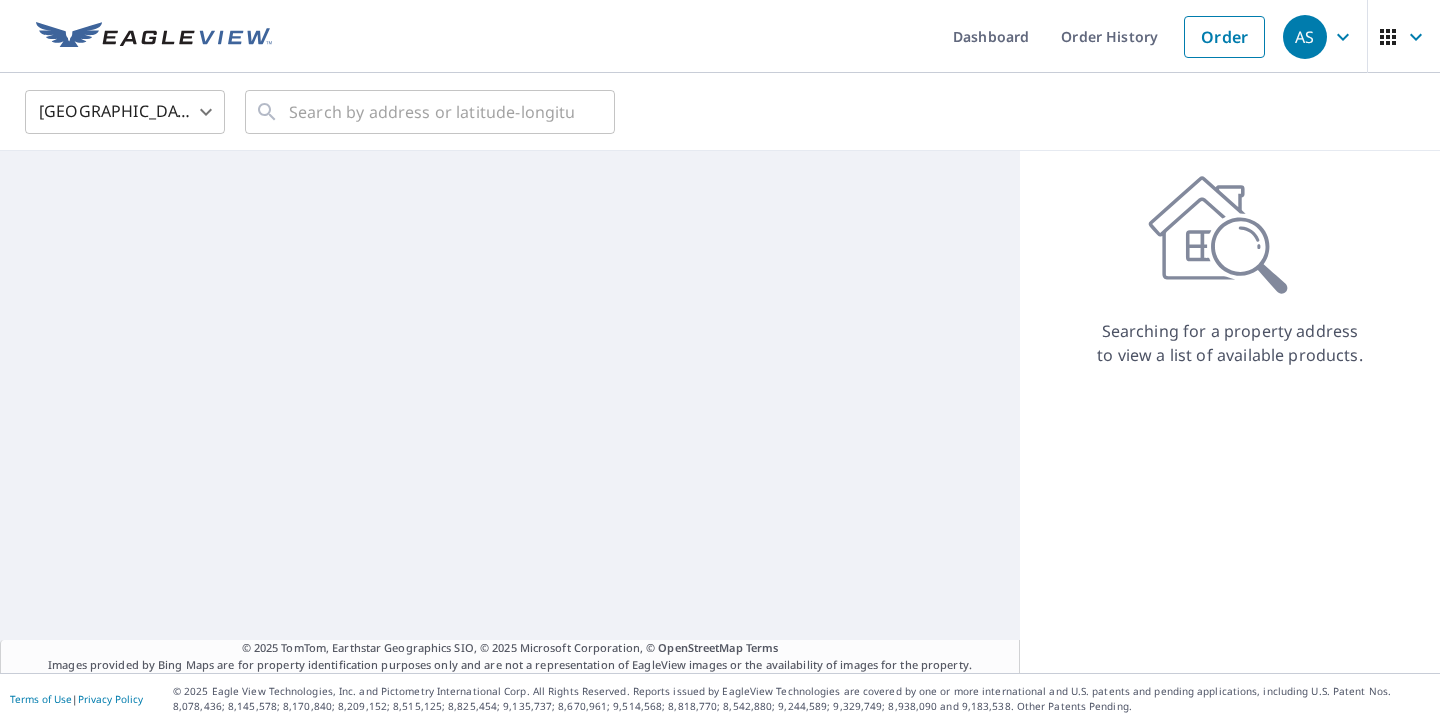 scroll, scrollTop: 0, scrollLeft: 0, axis: both 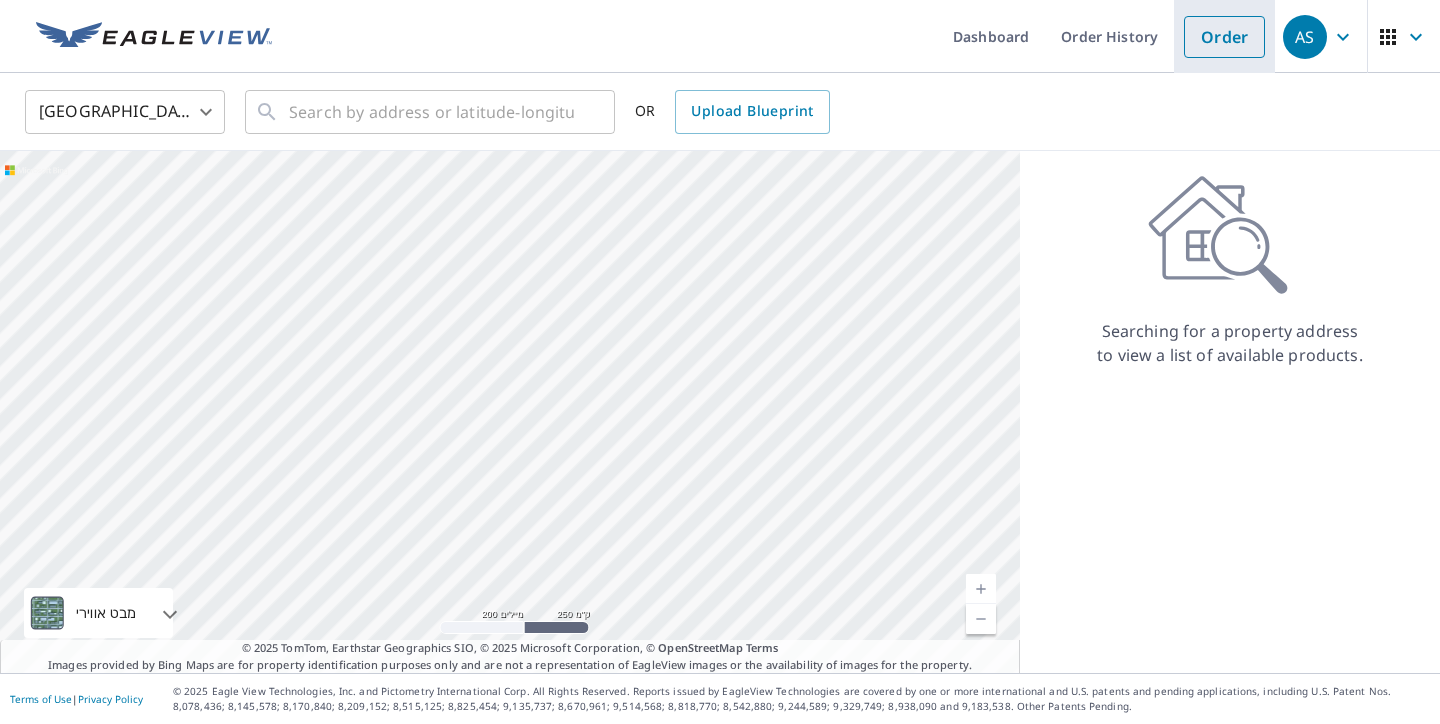 click on "Order" at bounding box center [1224, 37] 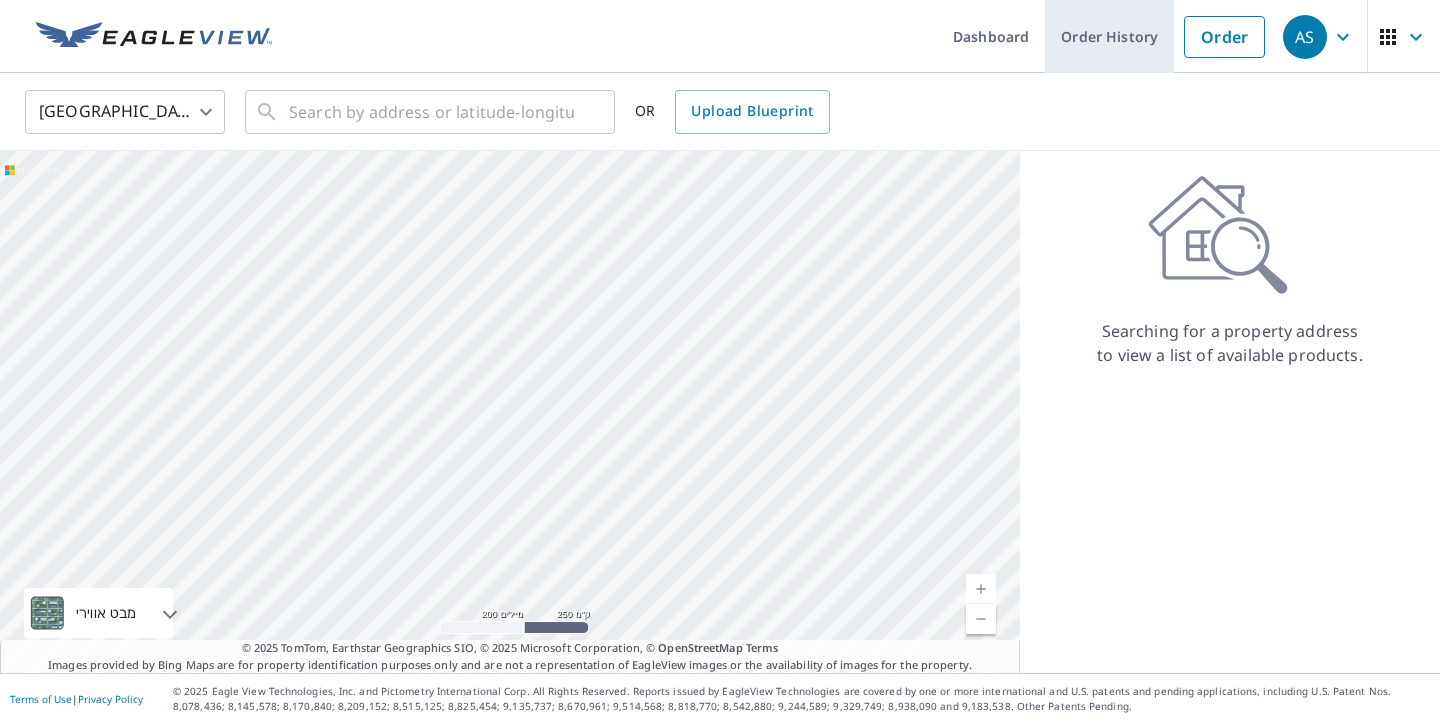 click on "Order History" at bounding box center [1109, 36] 